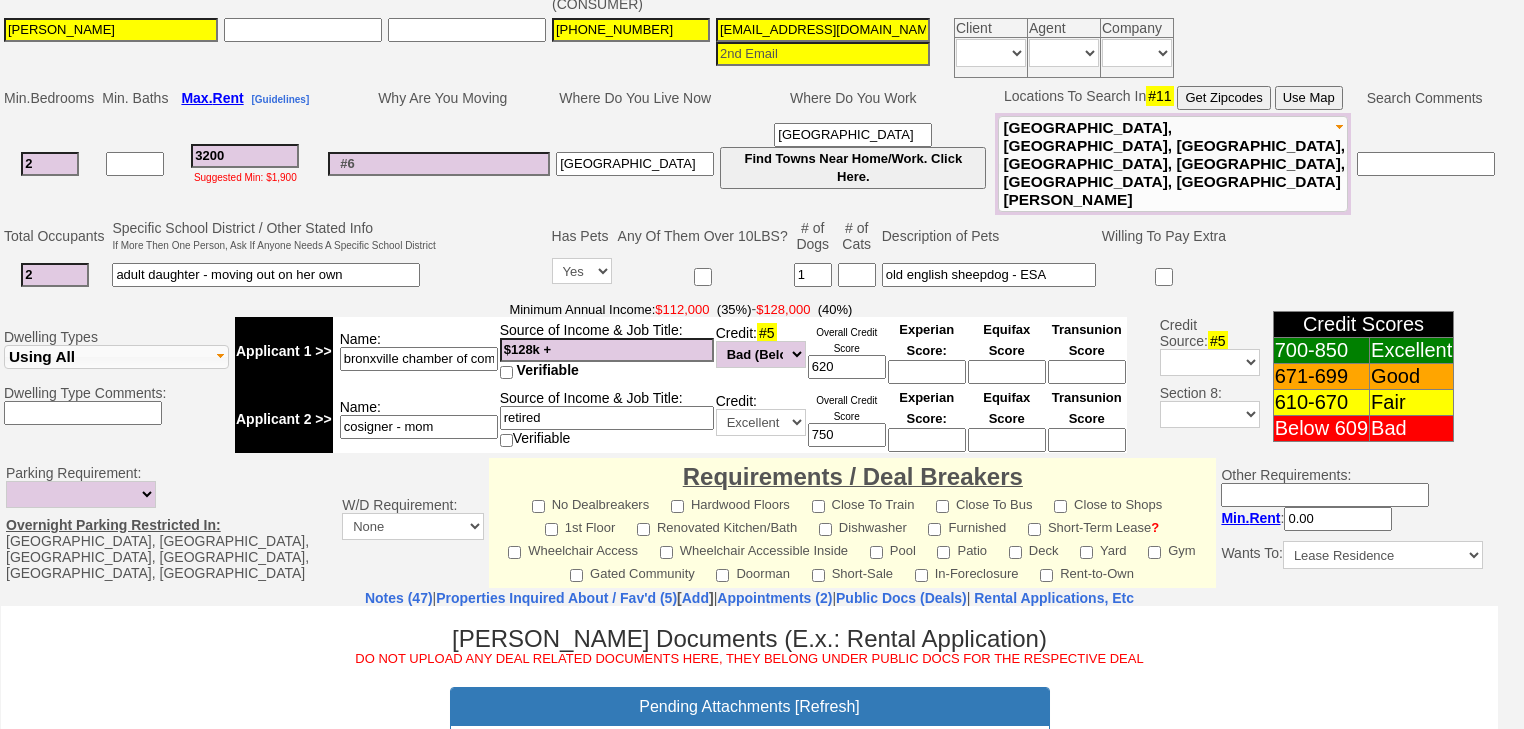 scroll, scrollTop: 565, scrollLeft: 0, axis: vertical 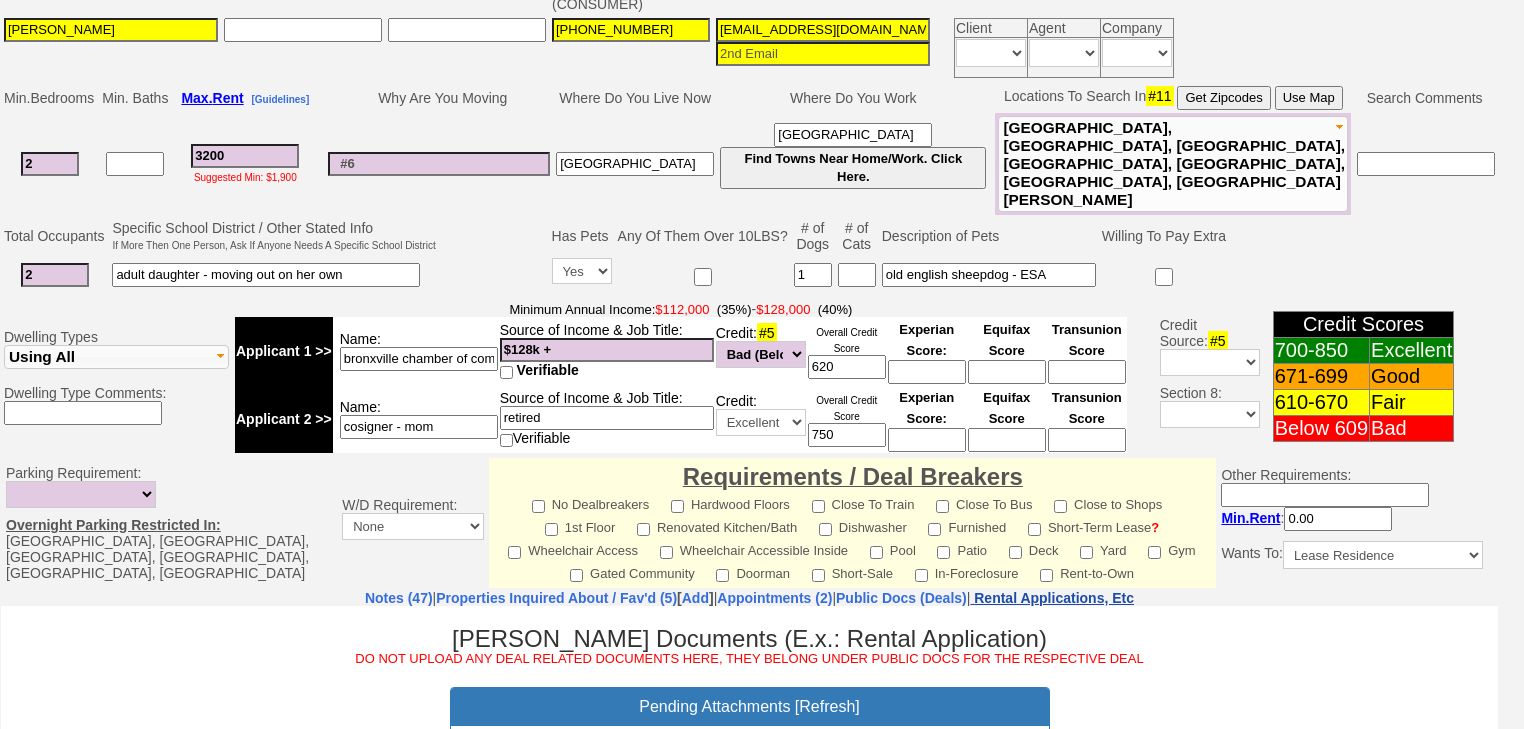 click on "Rental Applications, Etc" at bounding box center (1054, 598) 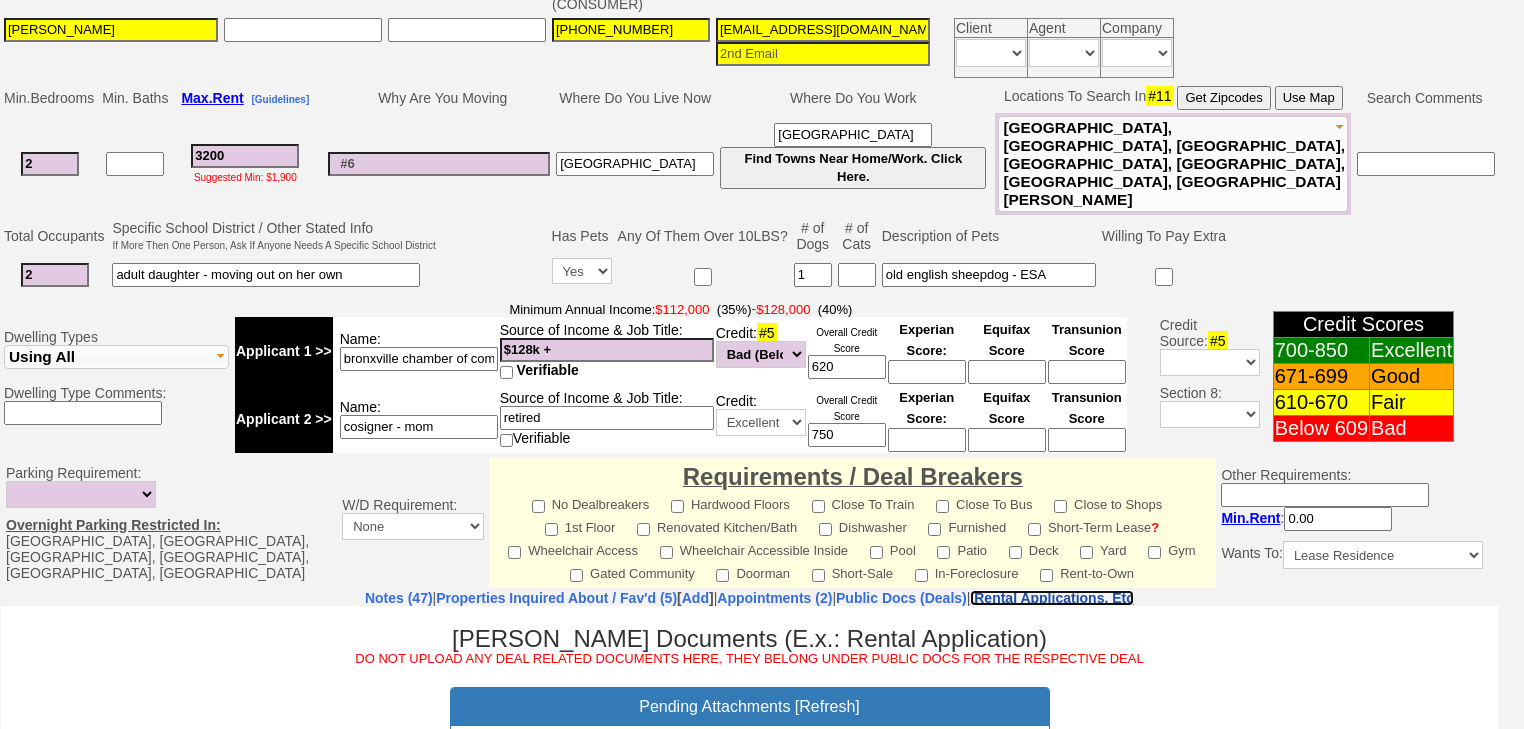 scroll, scrollTop: 0, scrollLeft: 0, axis: both 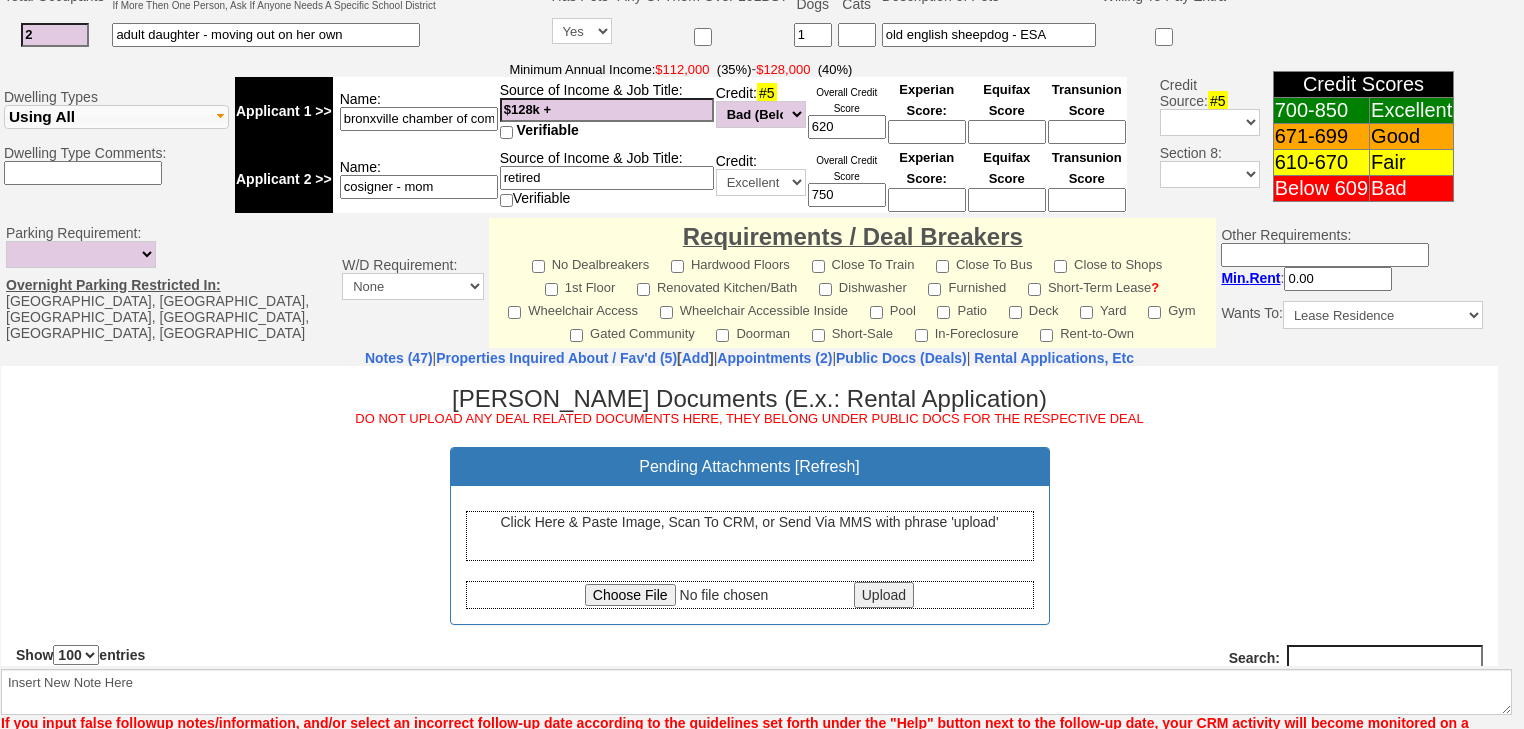 click on "Click Here & Paste Image, Scan To CRM, or Send Via MMS with phrase 'upload'" at bounding box center [750, 535] 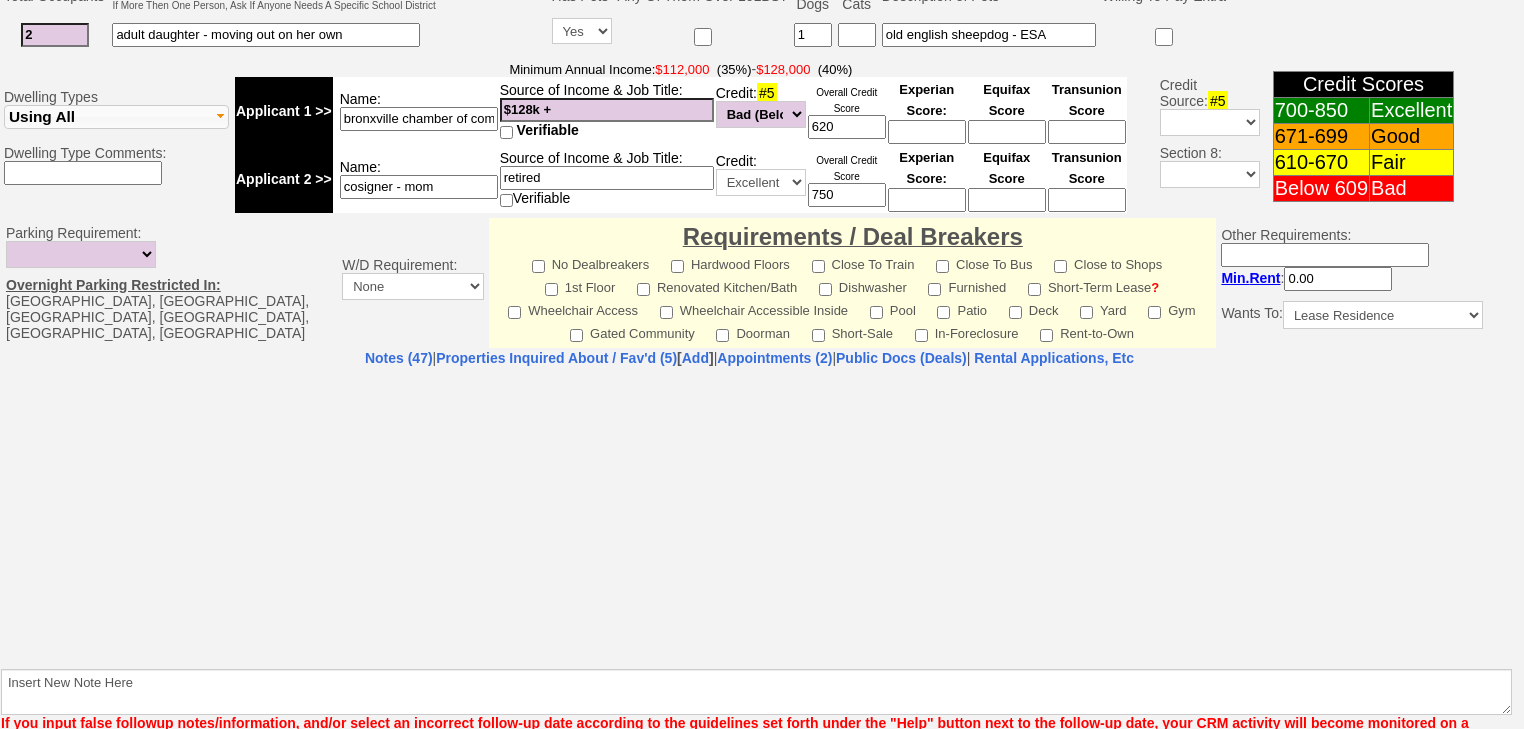 select on "100" 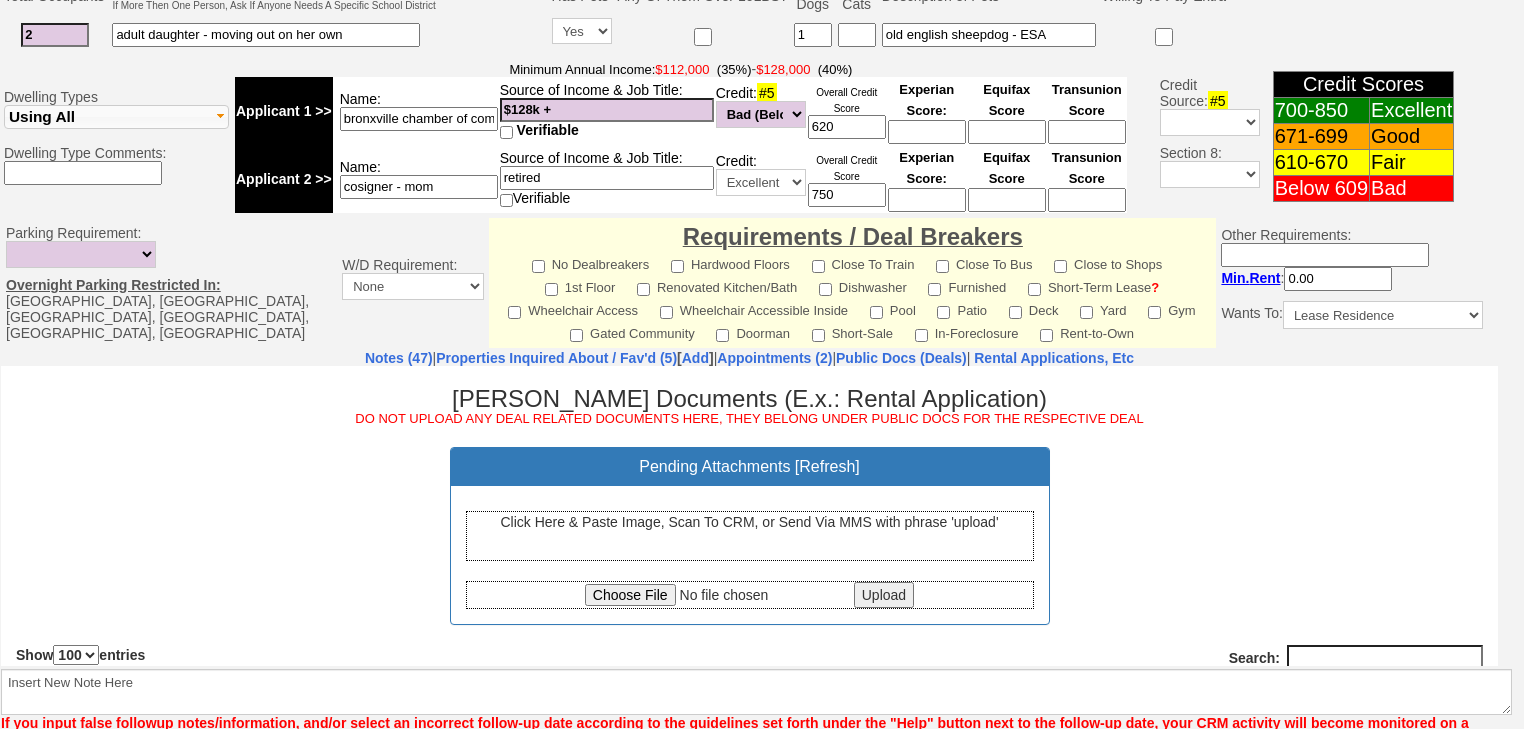scroll, scrollTop: 0, scrollLeft: 0, axis: both 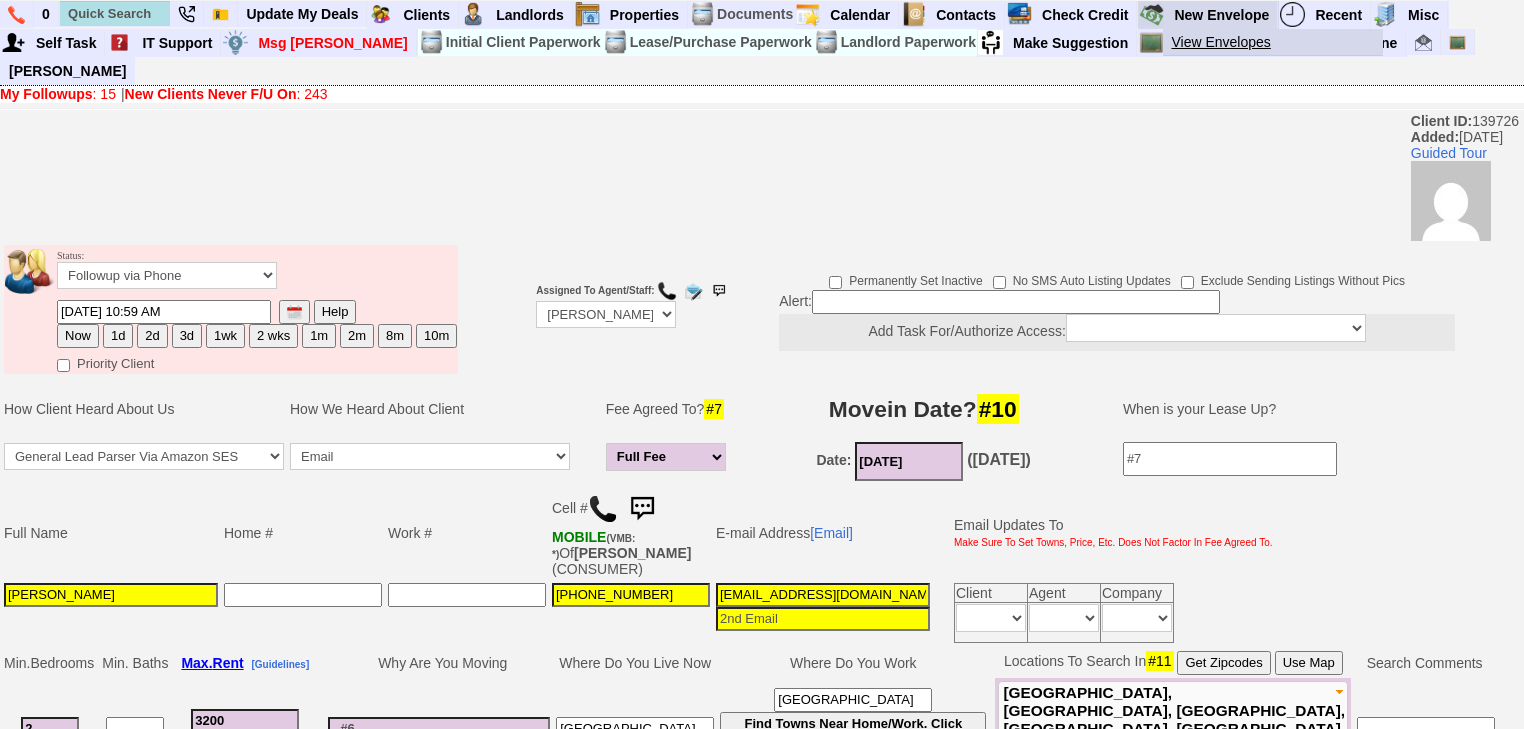 click on "View Envelopes" at bounding box center [1281, 42] 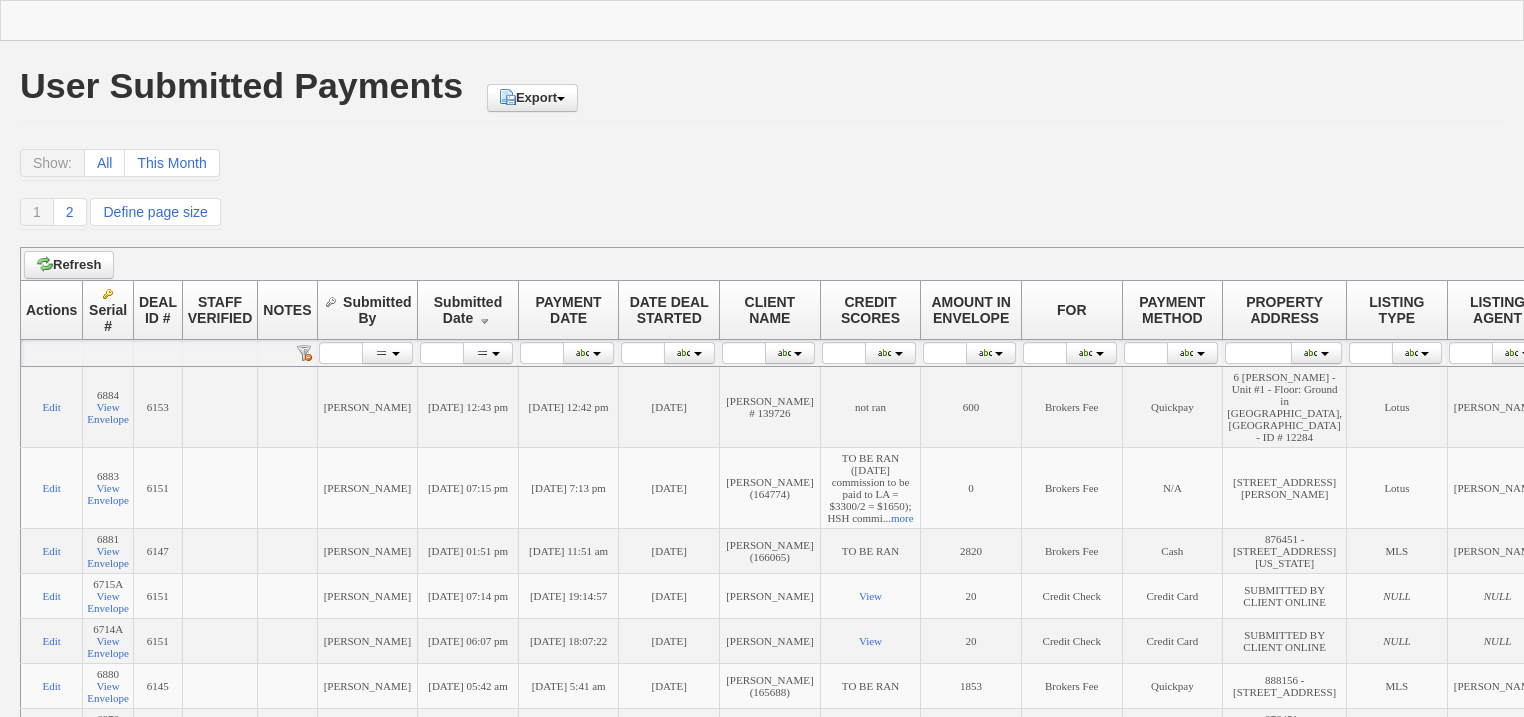 scroll, scrollTop: 0, scrollLeft: 0, axis: both 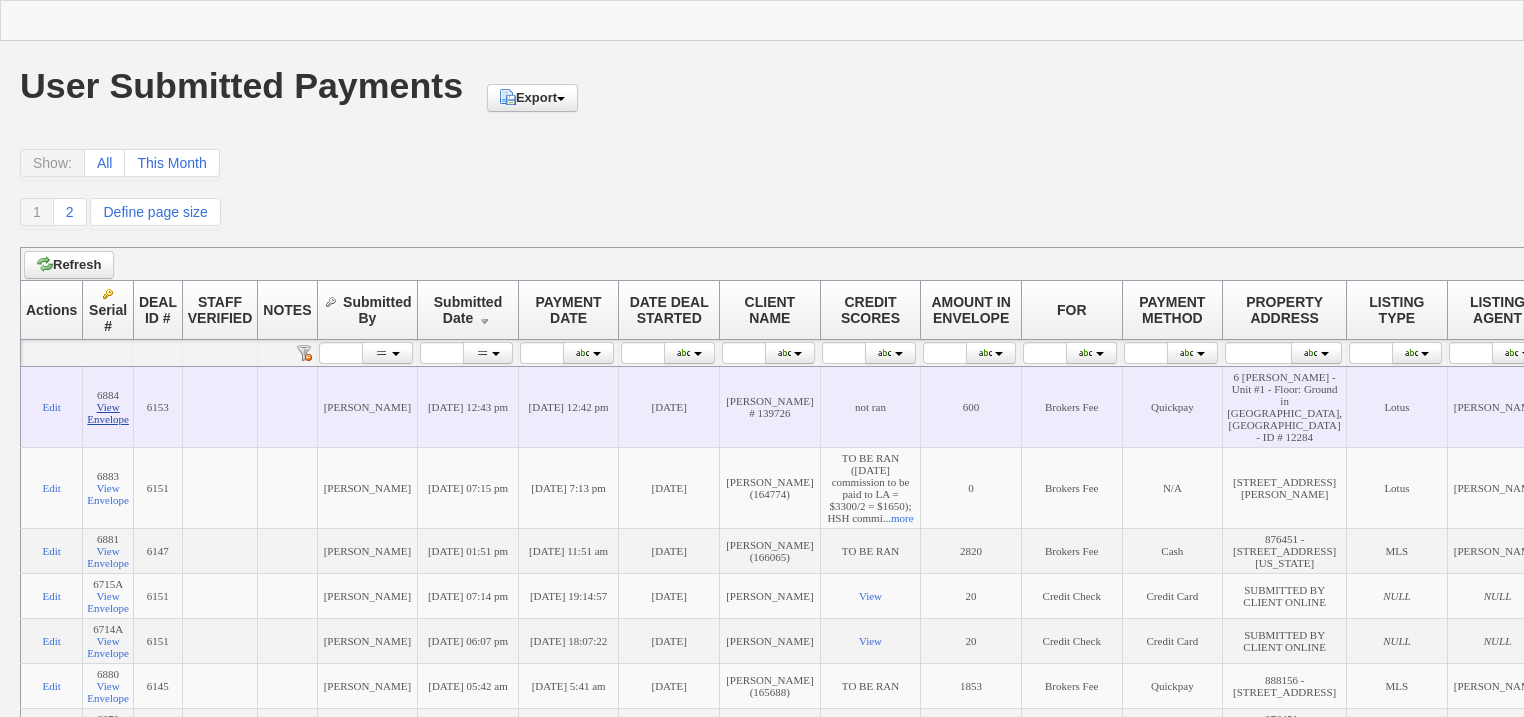 click on "View Envelope" at bounding box center [108, 413] 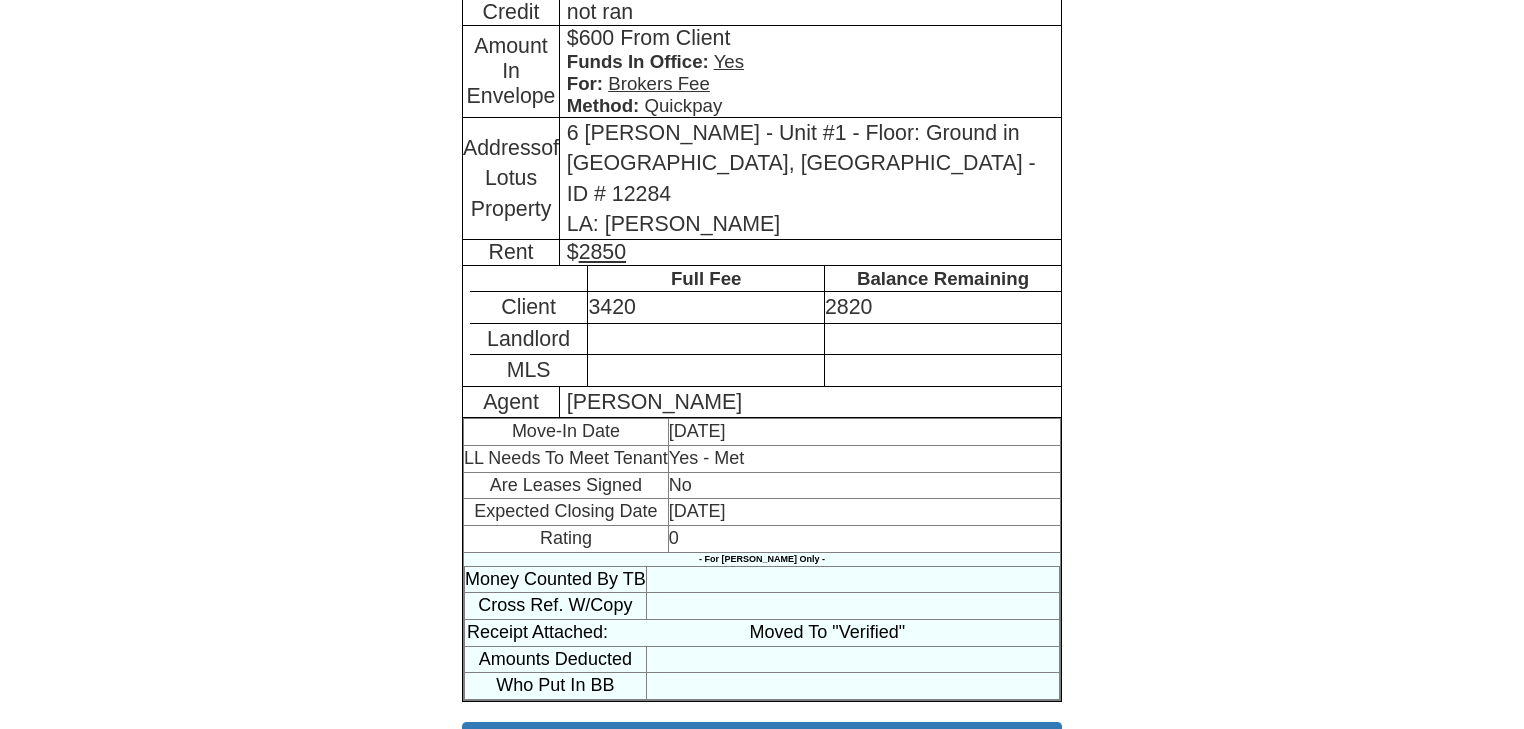 scroll, scrollTop: 445, scrollLeft: 0, axis: vertical 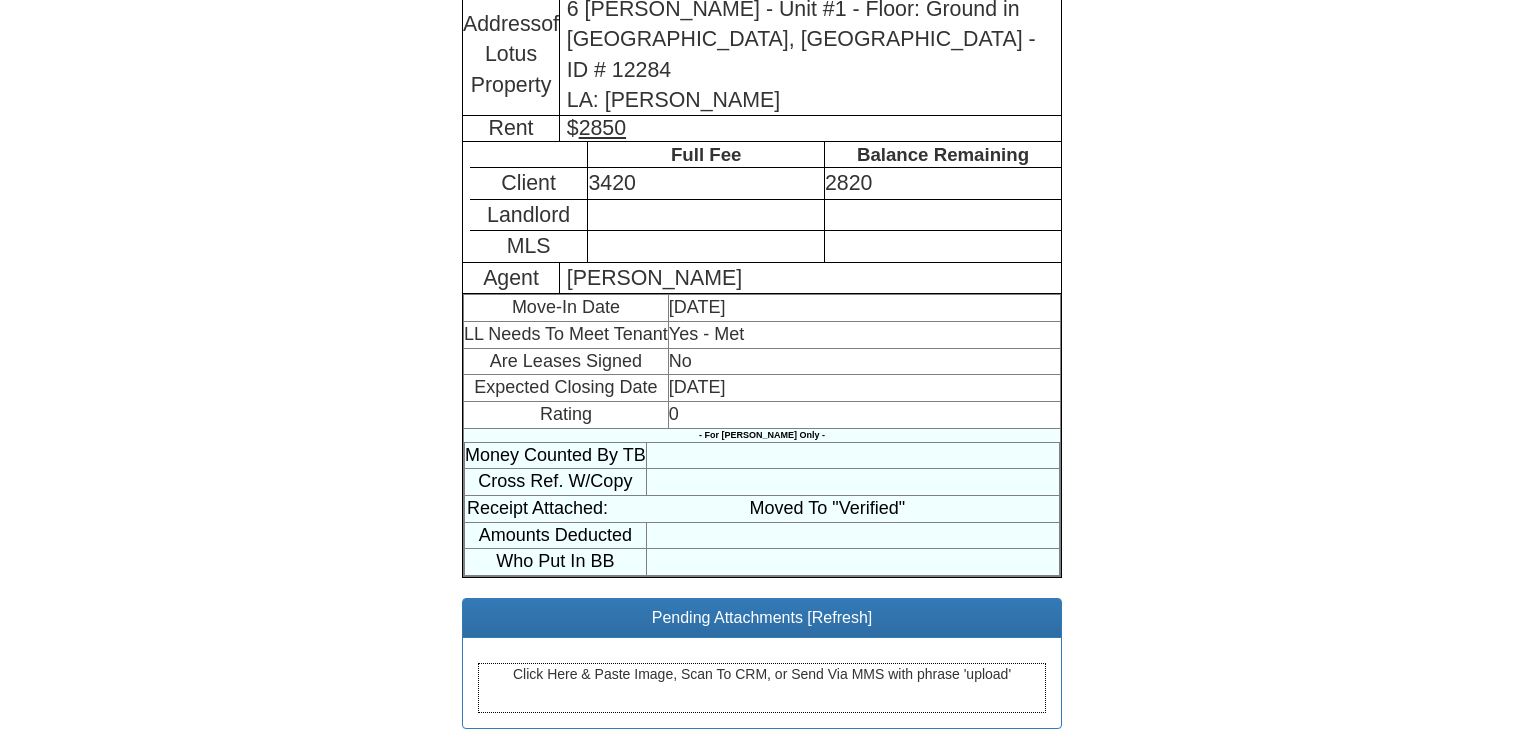 click on "Click Here & Paste Image, Scan To CRM, or Send Via MMS with phrase 'upload'" at bounding box center [762, 688] 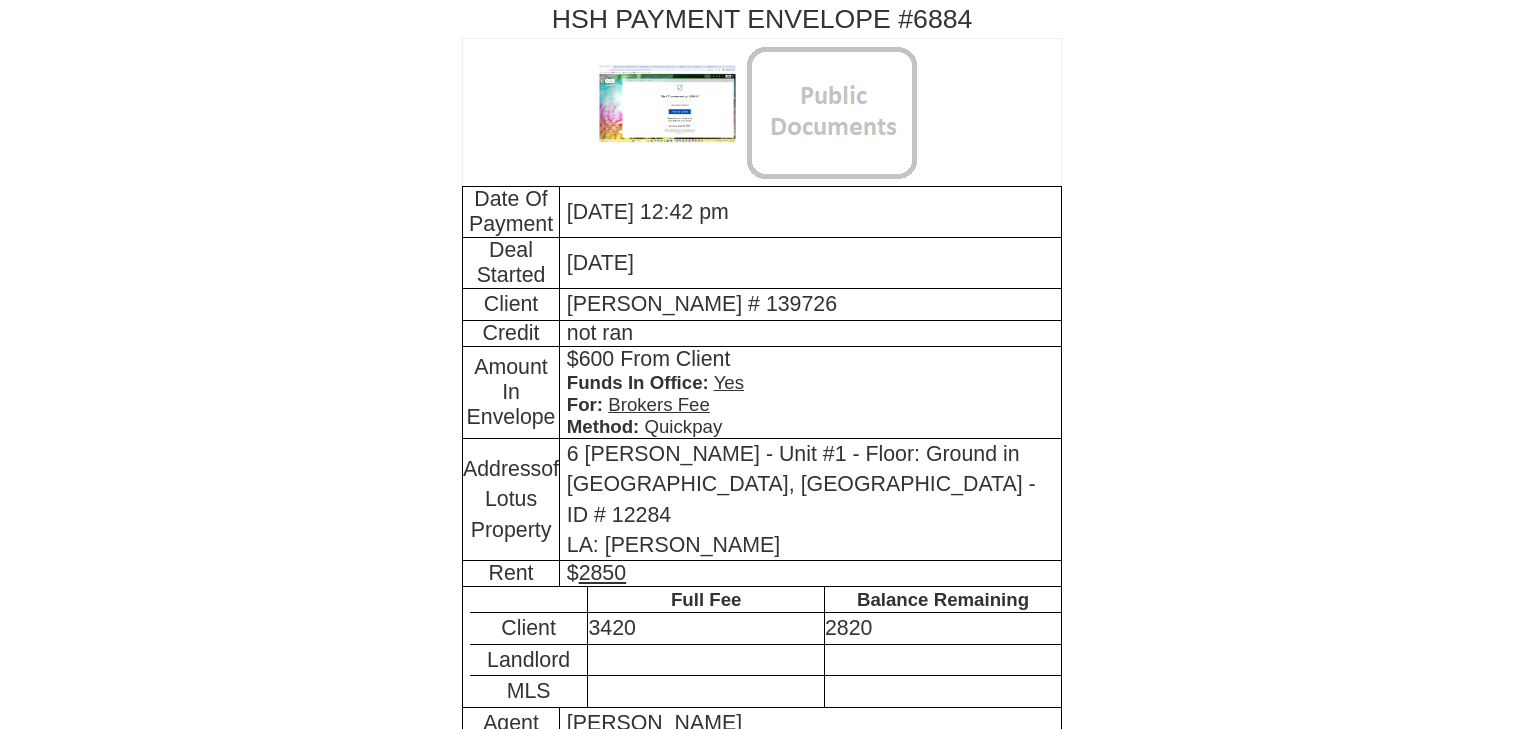 scroll, scrollTop: 0, scrollLeft: 0, axis: both 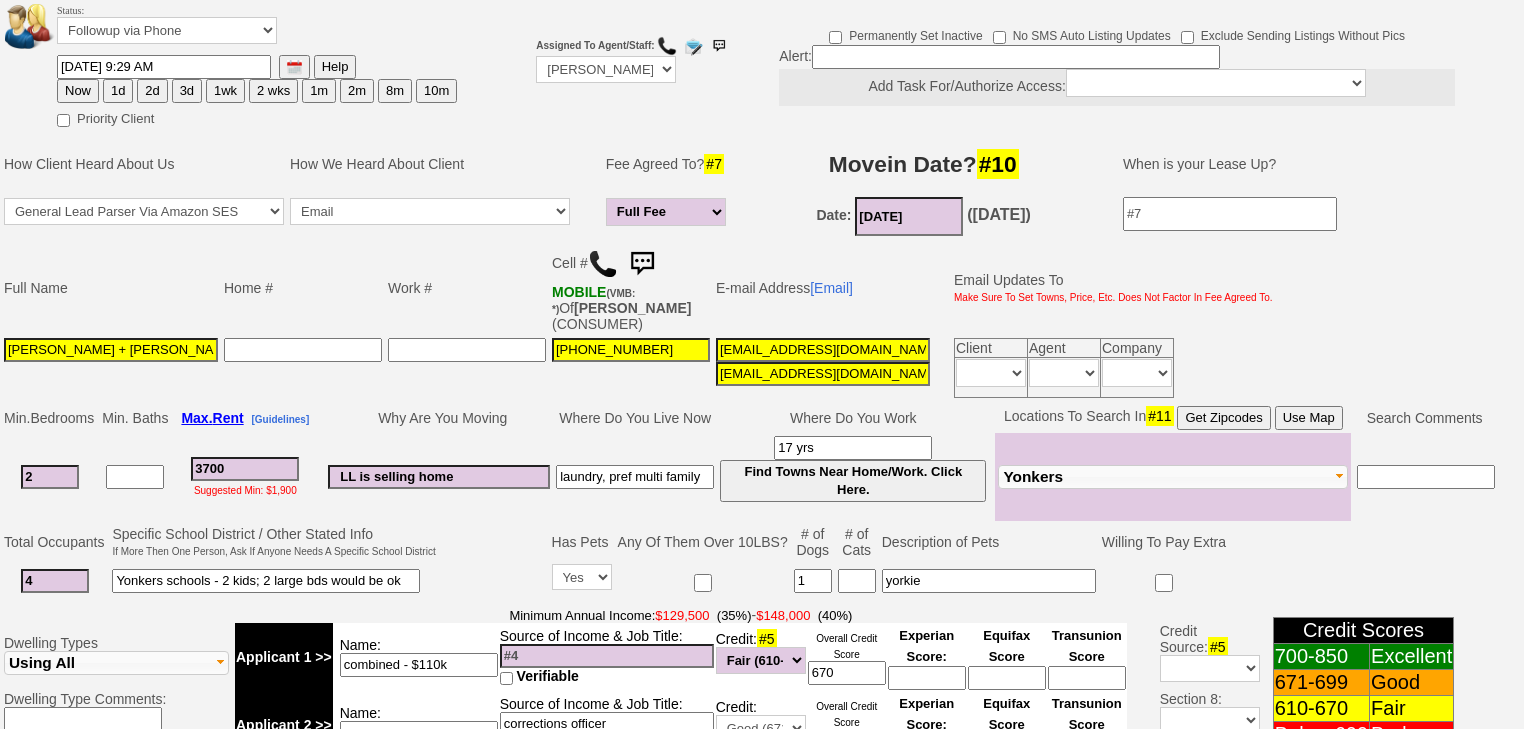 select on "100" 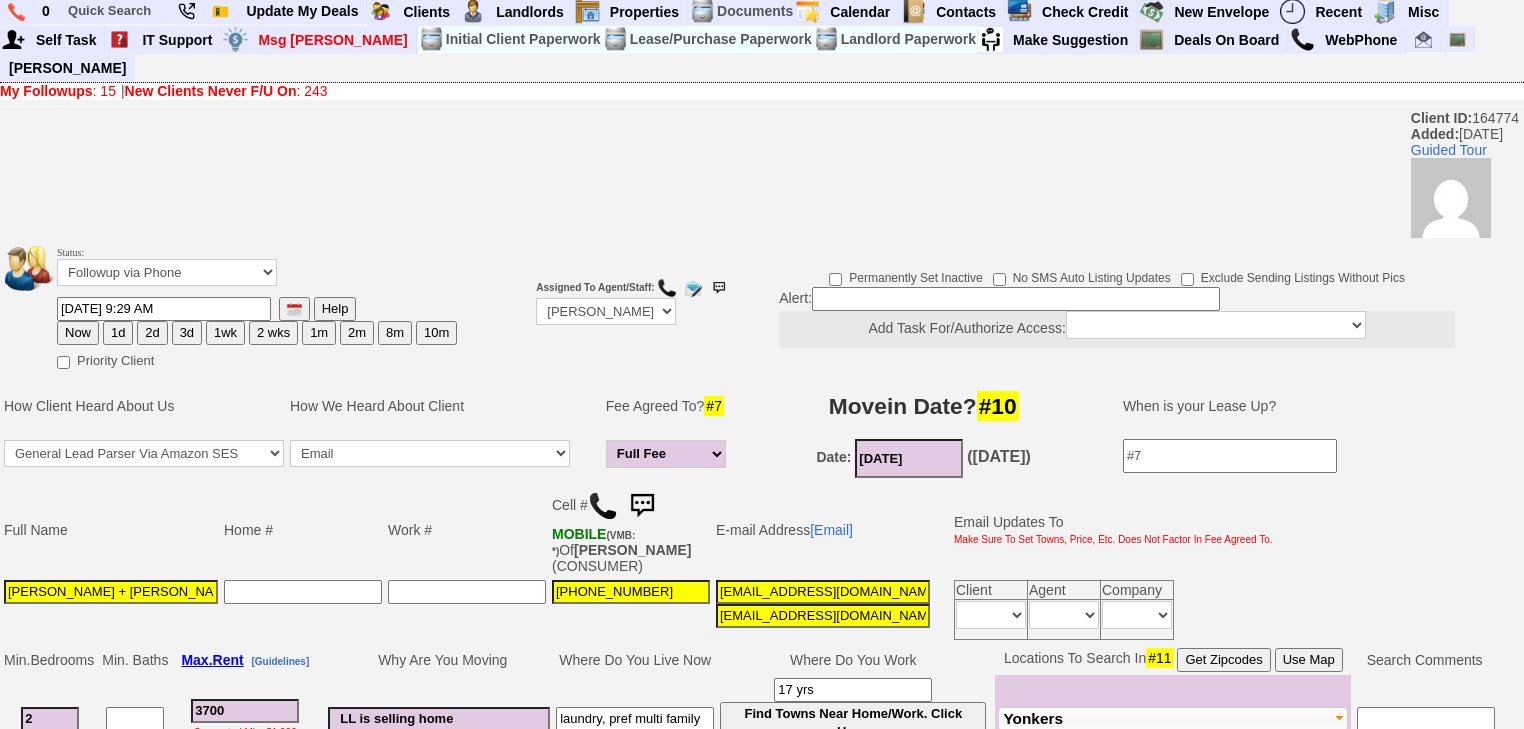 scroll, scrollTop: 0, scrollLeft: 0, axis: both 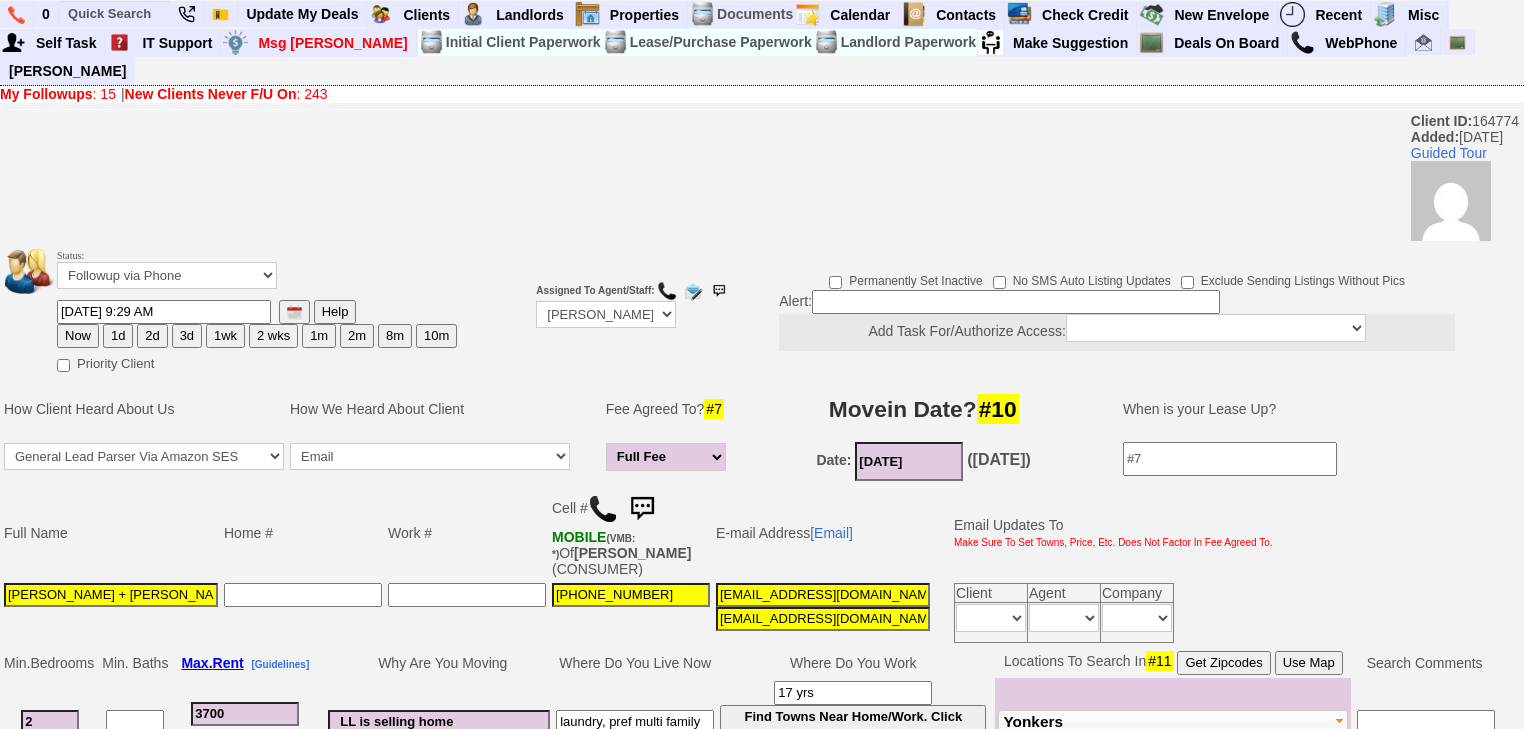 click on "New Clients Never F/U On" at bounding box center [211, 94] 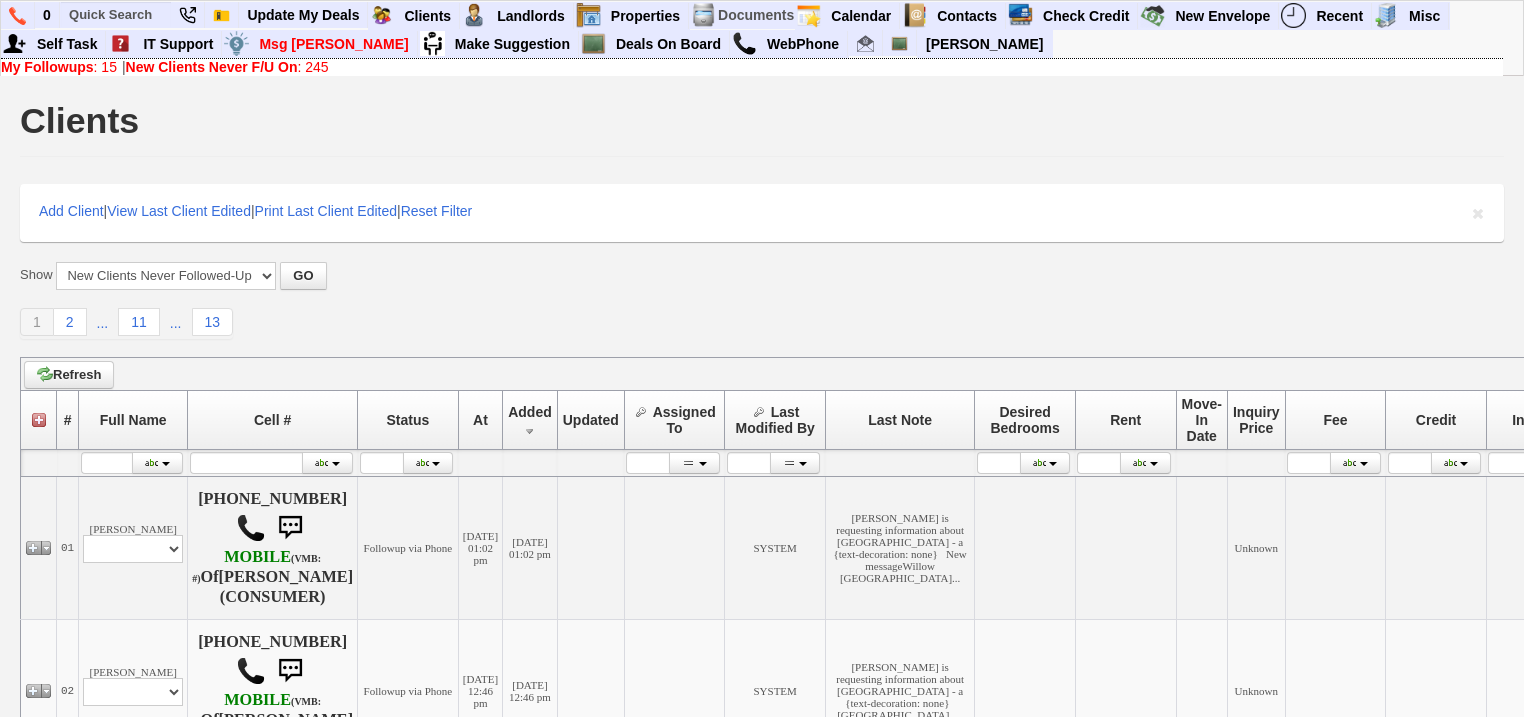 scroll, scrollTop: 320, scrollLeft: 0, axis: vertical 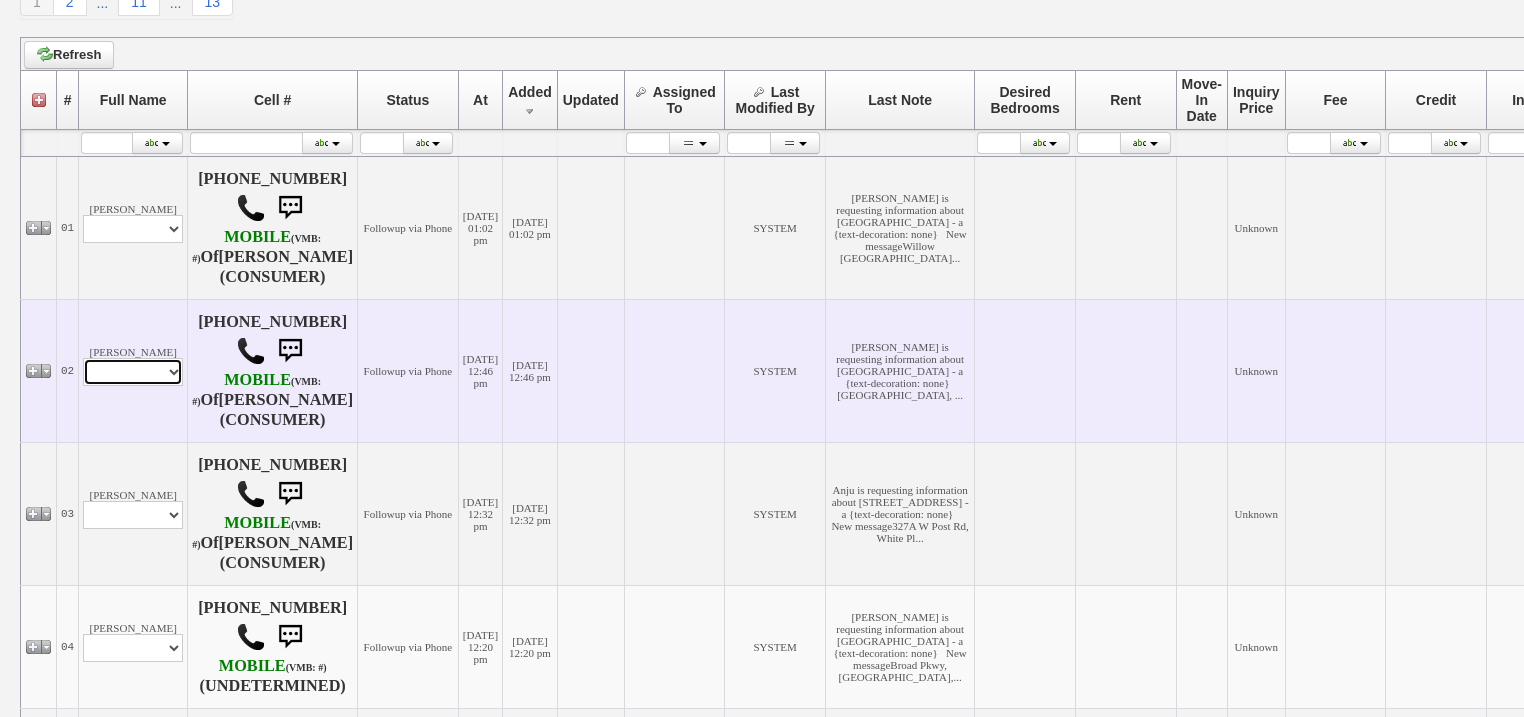 drag, startPoint x: 171, startPoint y: 390, endPoint x: 173, endPoint y: 401, distance: 11.18034 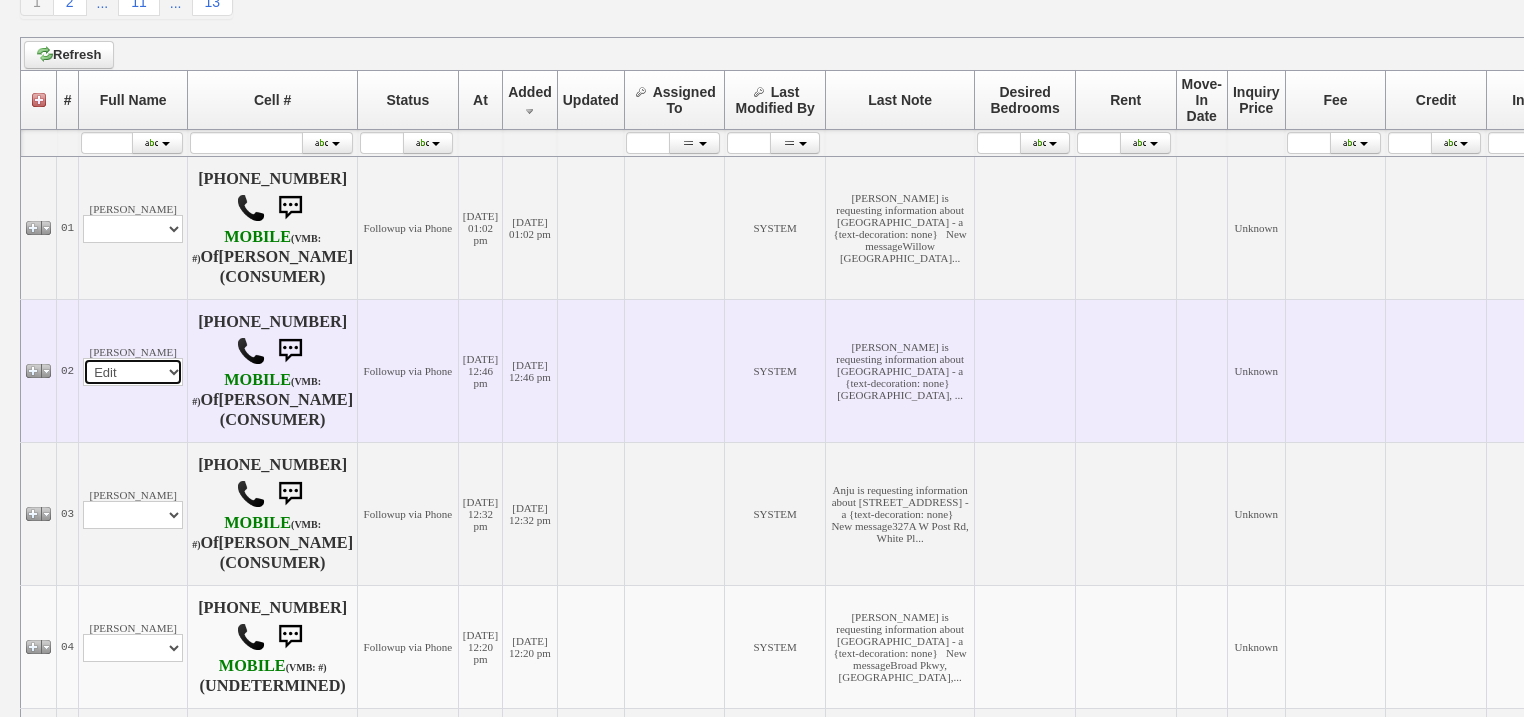 select 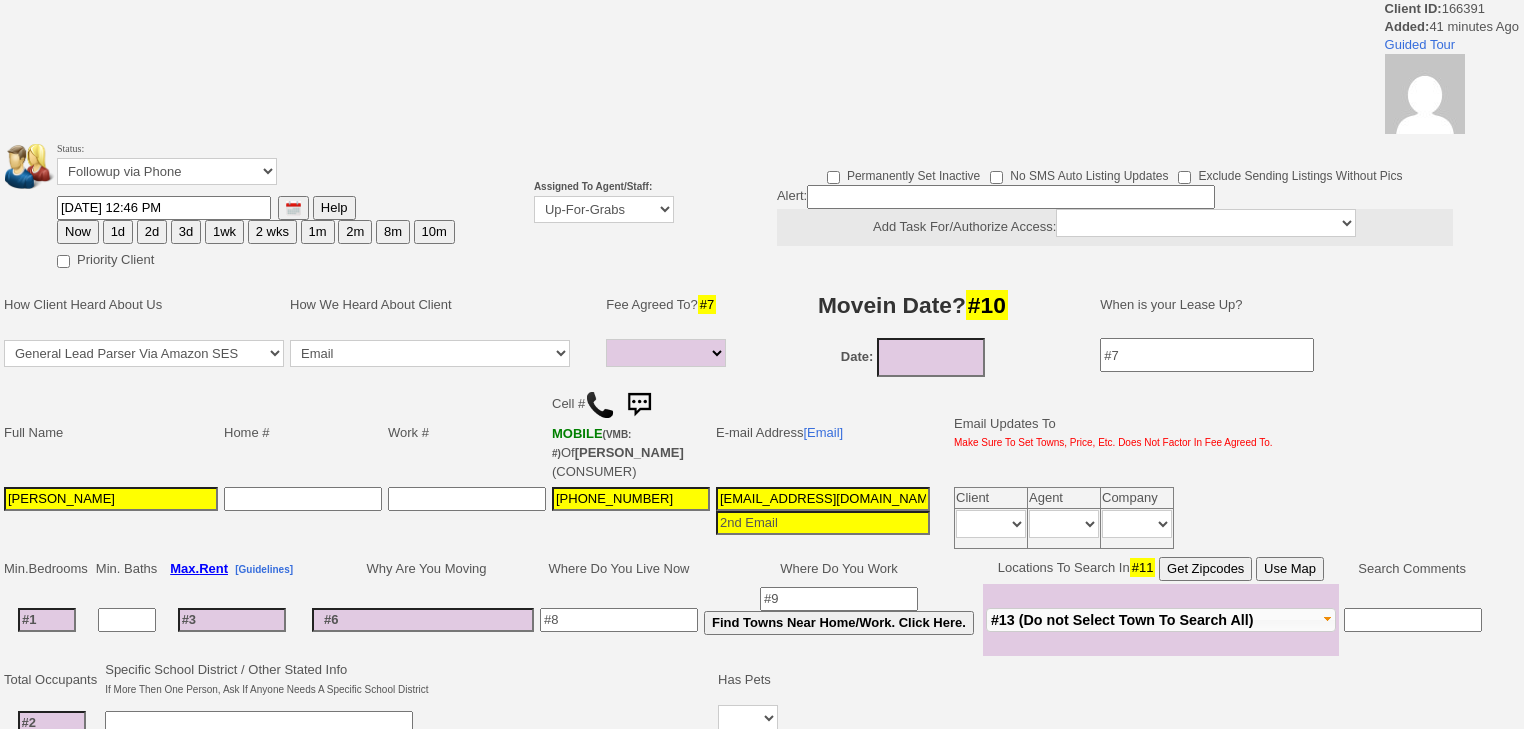 select 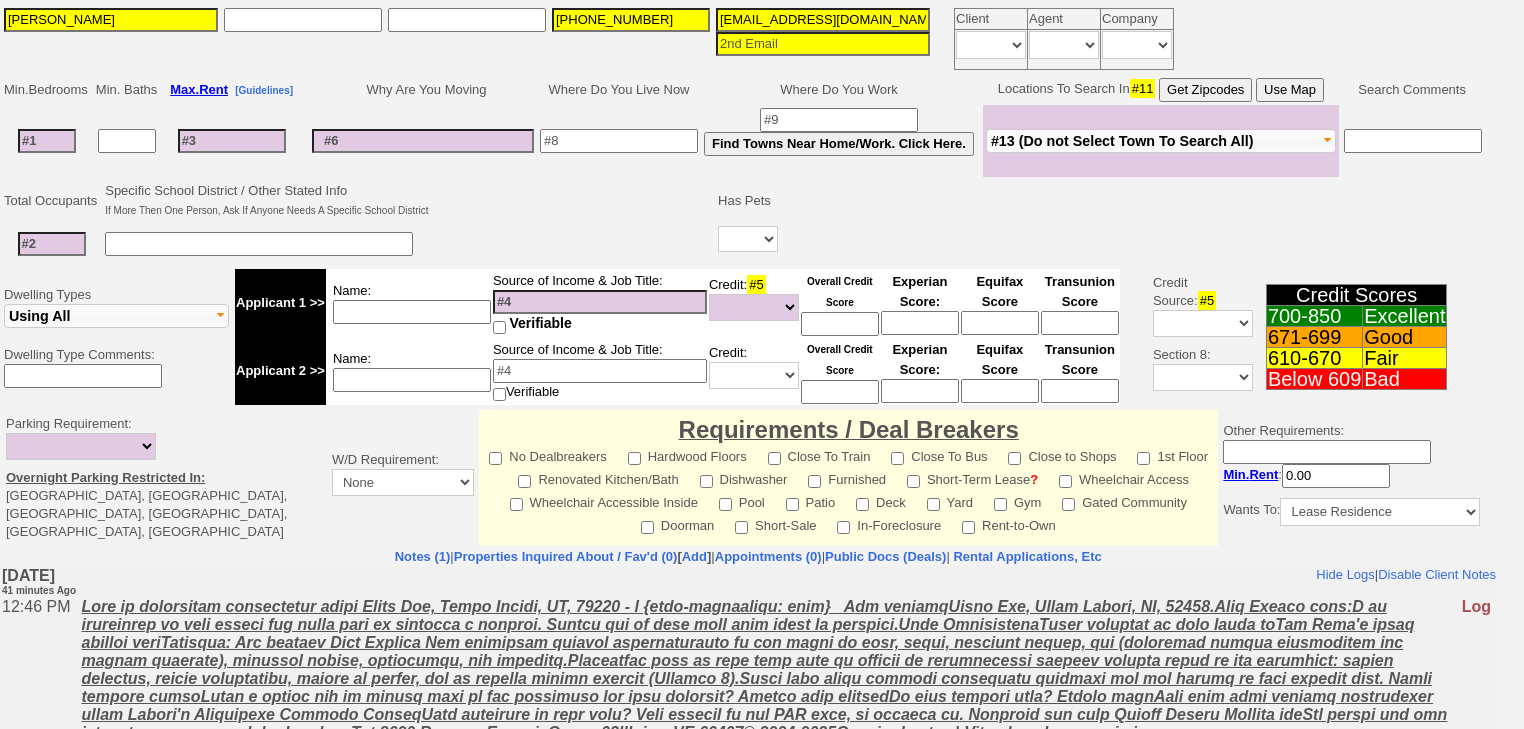 scroll, scrollTop: 0, scrollLeft: 0, axis: both 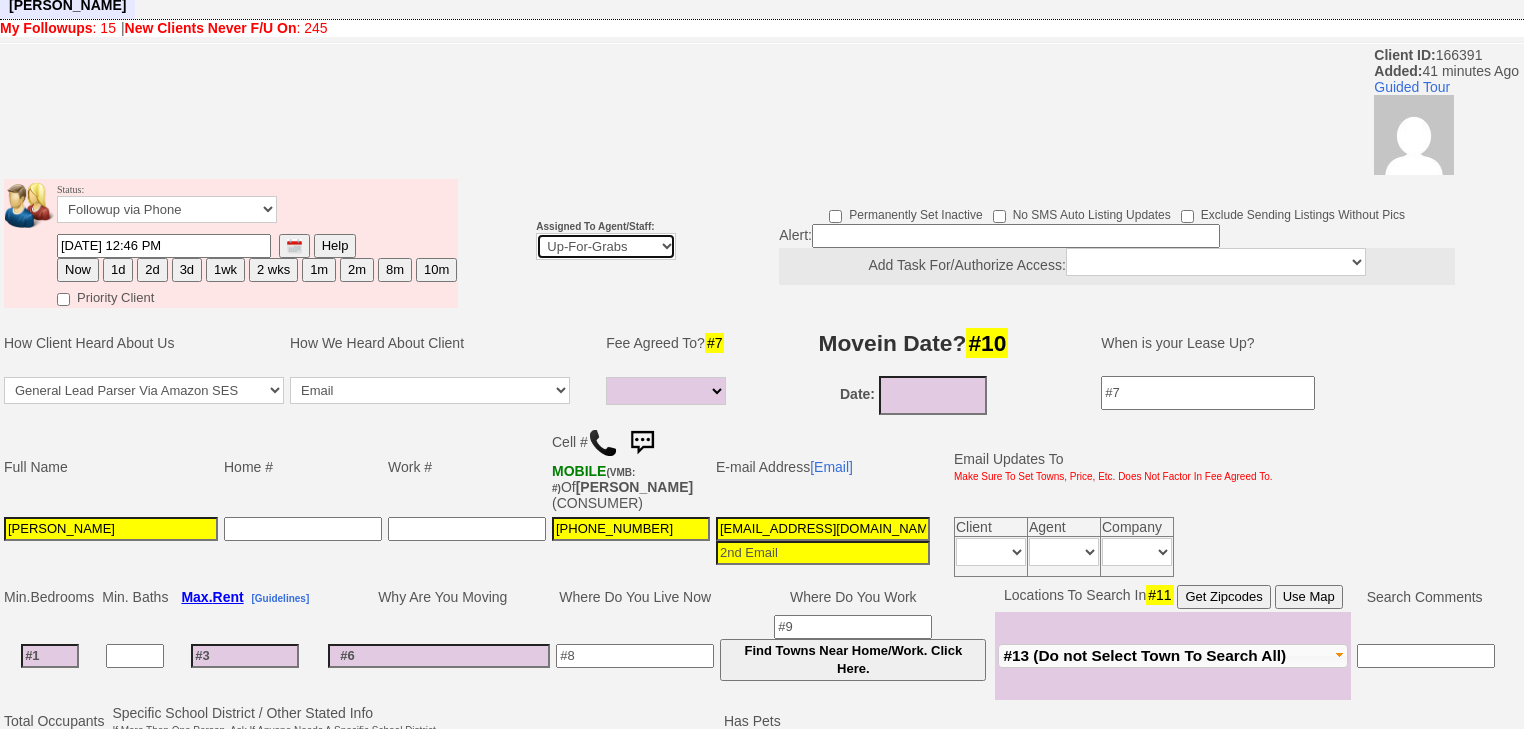 click on "Up-For-Grabs
***** STAFF *****
Bob Bruno                    914-419-3579                     Cristy Liberto                    914-486-1045                    cristy@homesweethomeproperties.com Dara Goldstein                    203-912-3709                    Dara@homesweethomeproperties.com Mark Moskowitz                    720-414-0464                    mark.moskowitz@homesweethomeproperties.com
***** AGENTS *****" at bounding box center (606, 246) 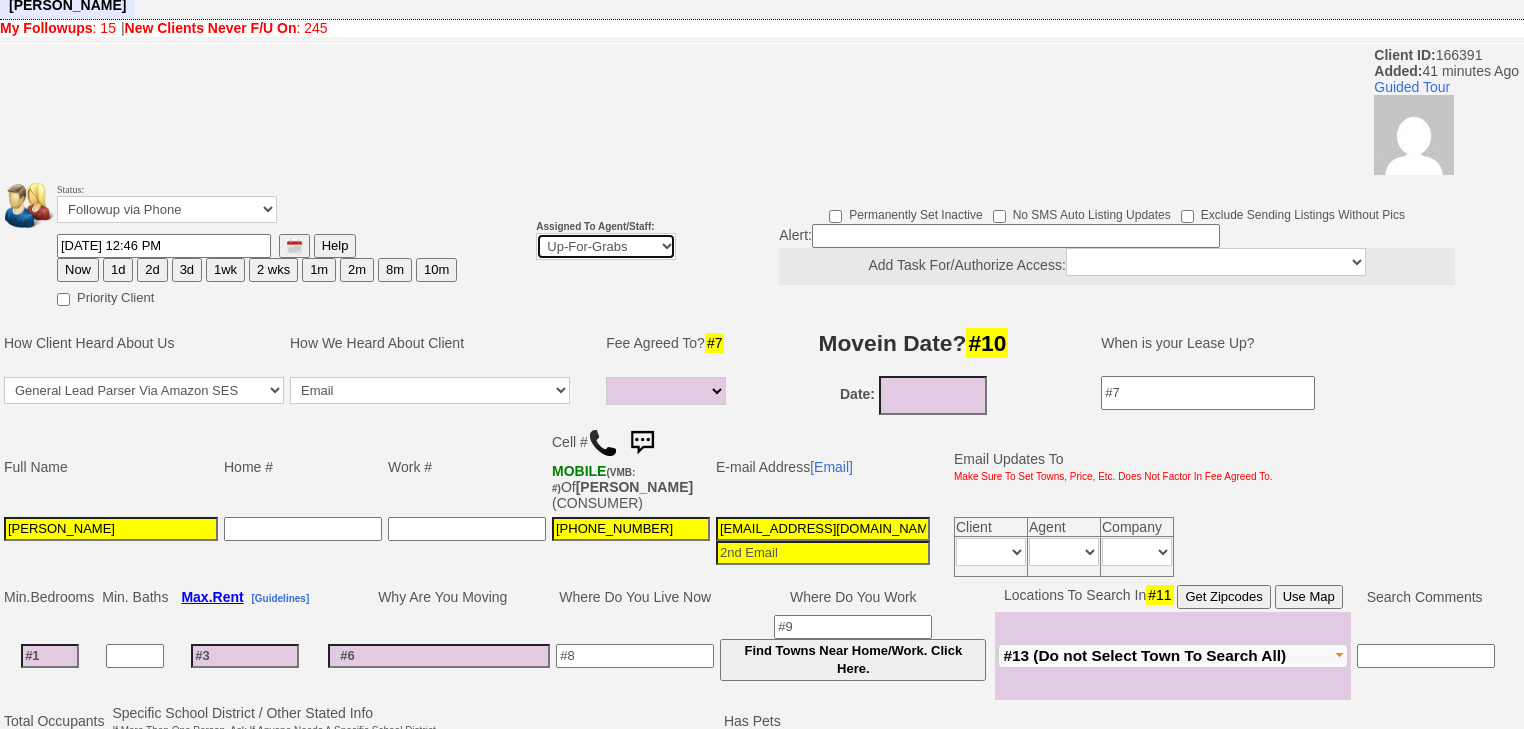 select on "227" 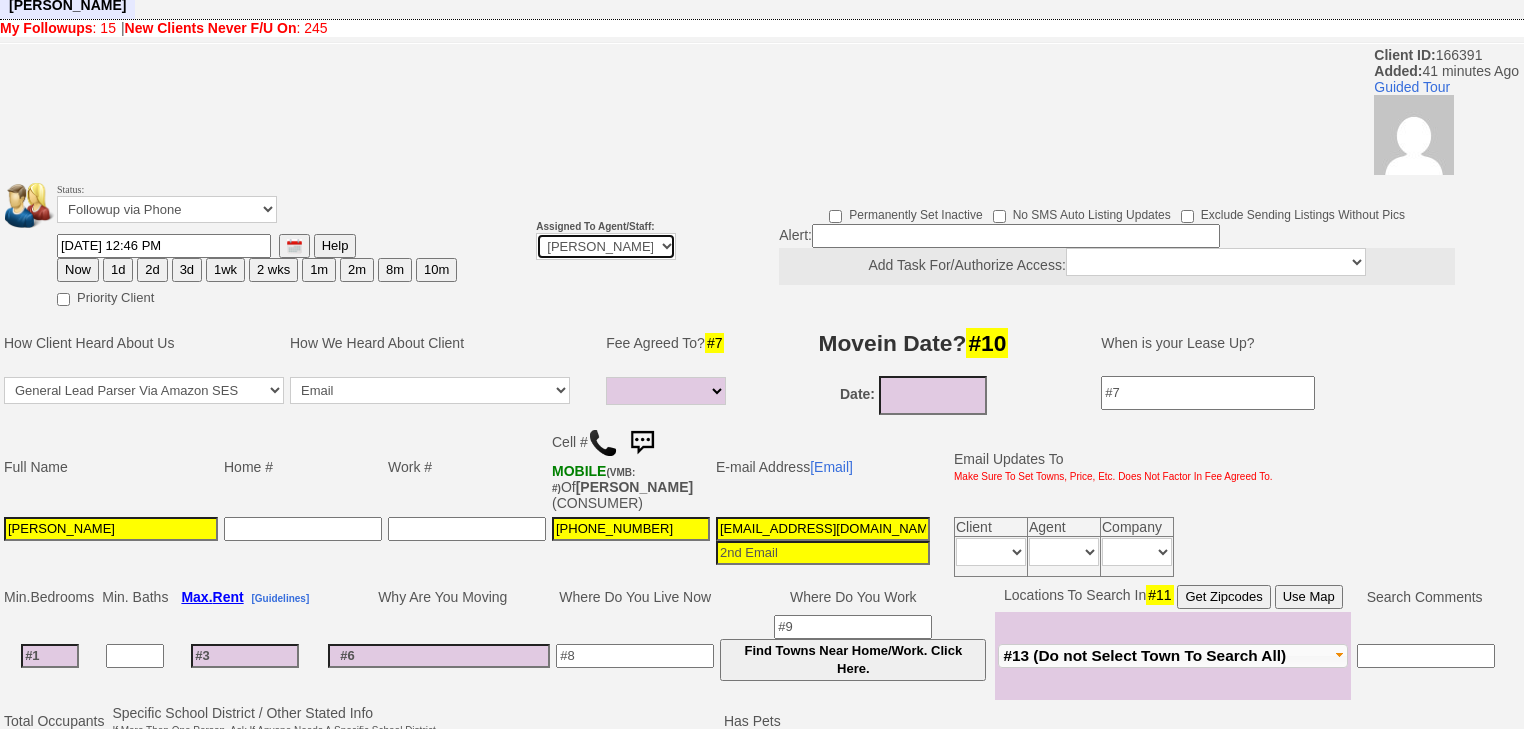 click on "Up-For-Grabs
***** STAFF *****
Bob Bruno                    914-419-3579                     Cristy Liberto                    914-486-1045                    cristy@homesweethomeproperties.com Dara Goldstein                    203-912-3709                    Dara@homesweethomeproperties.com Mark Moskowitz                    720-414-0464                    mark.moskowitz@homesweethomeproperties.com
***** AGENTS *****" at bounding box center (606, 246) 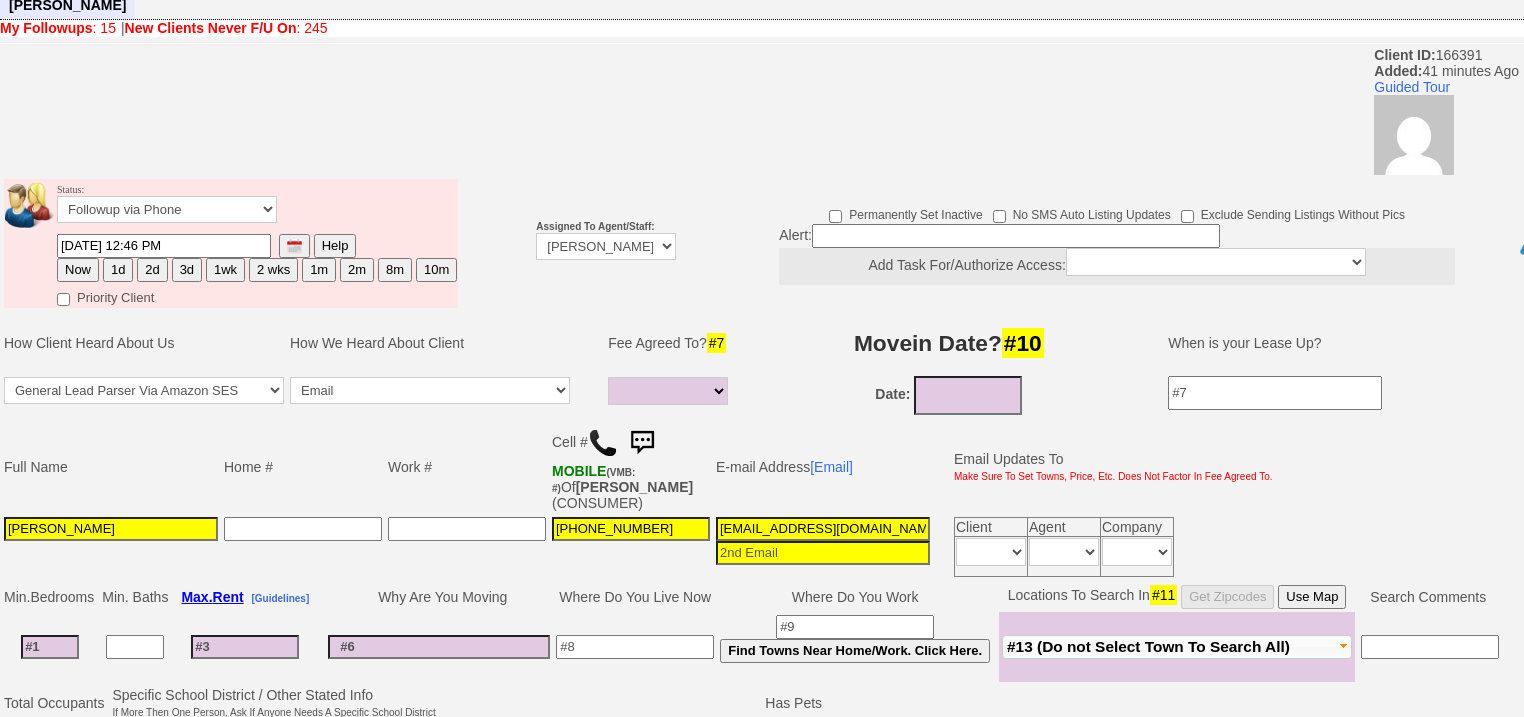 click on "2d" at bounding box center (152, 270) 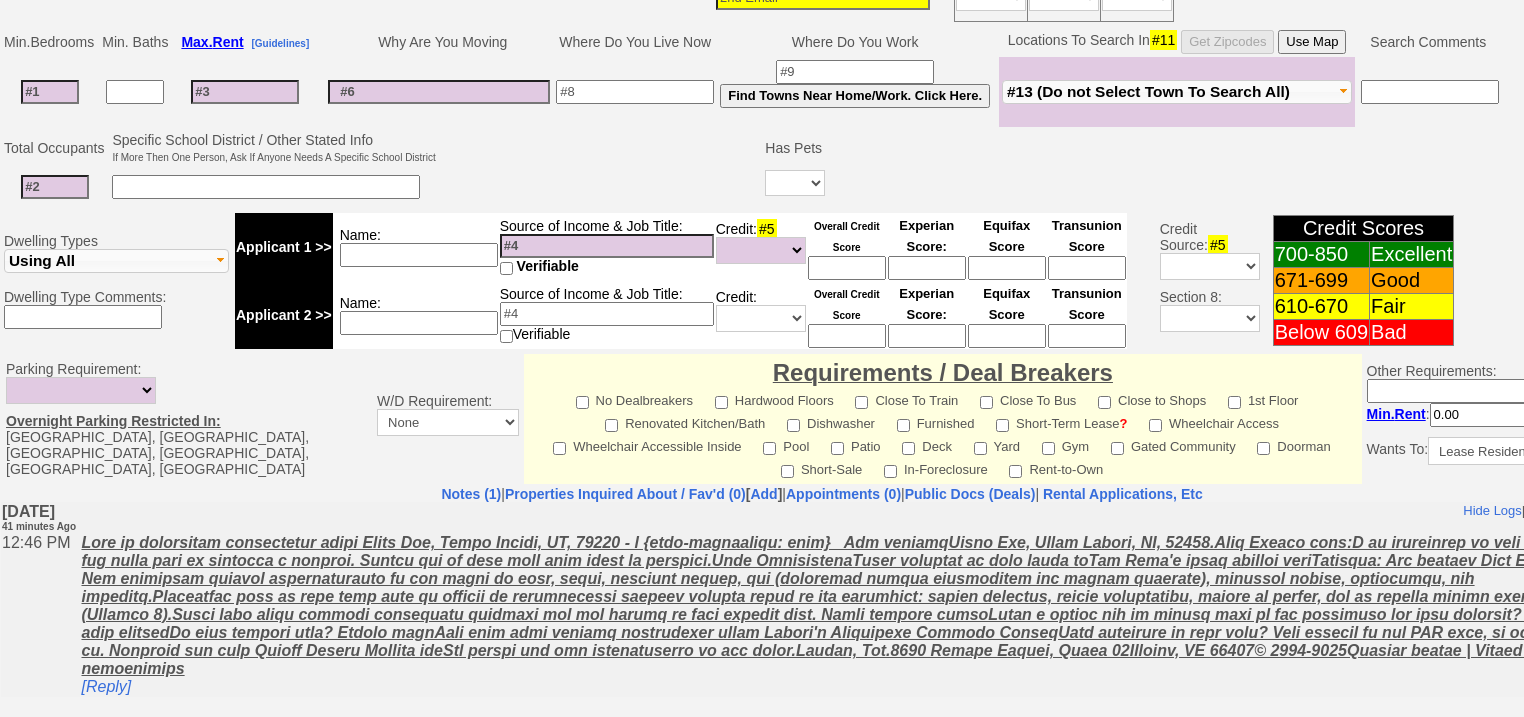 scroll, scrollTop: 853, scrollLeft: 0, axis: vertical 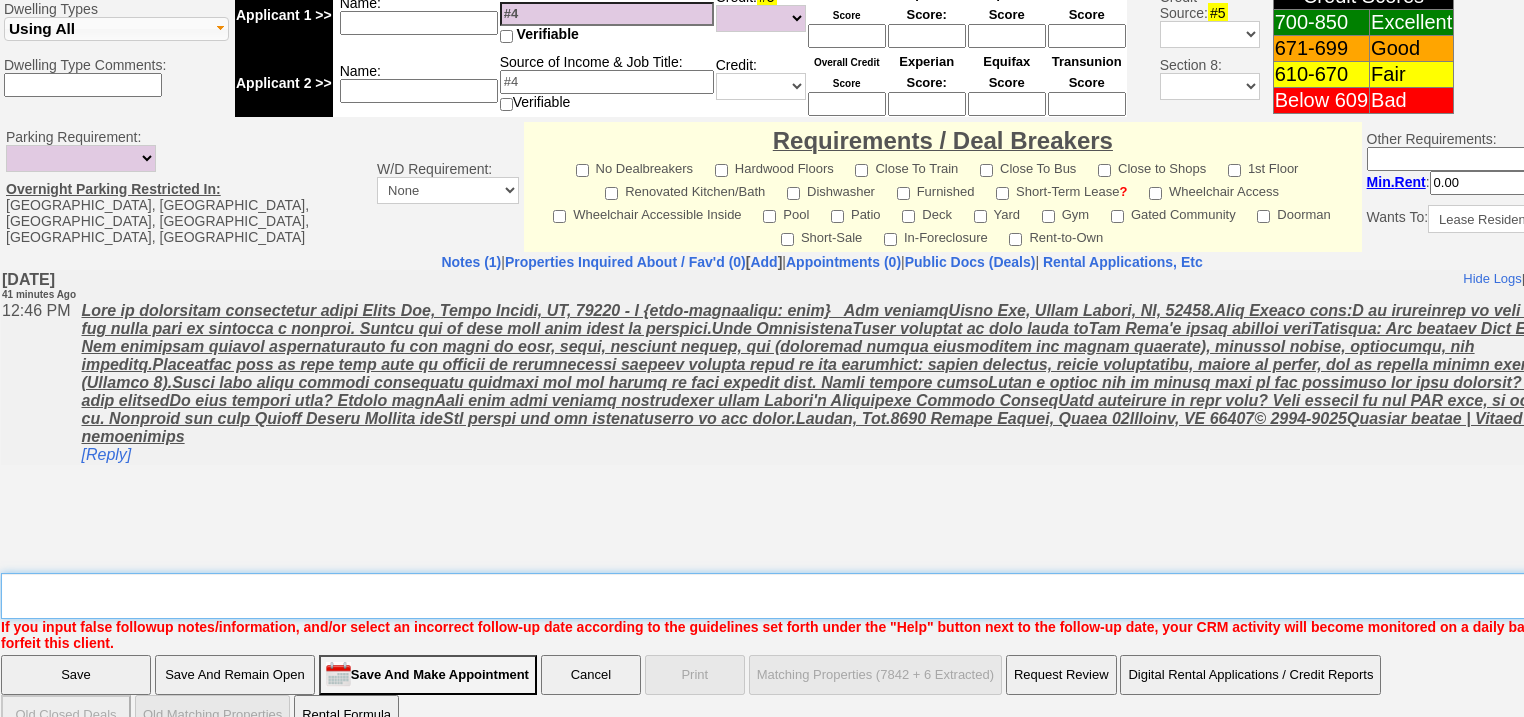 click on "Insert New Note Here" at bounding box center (829, 596) 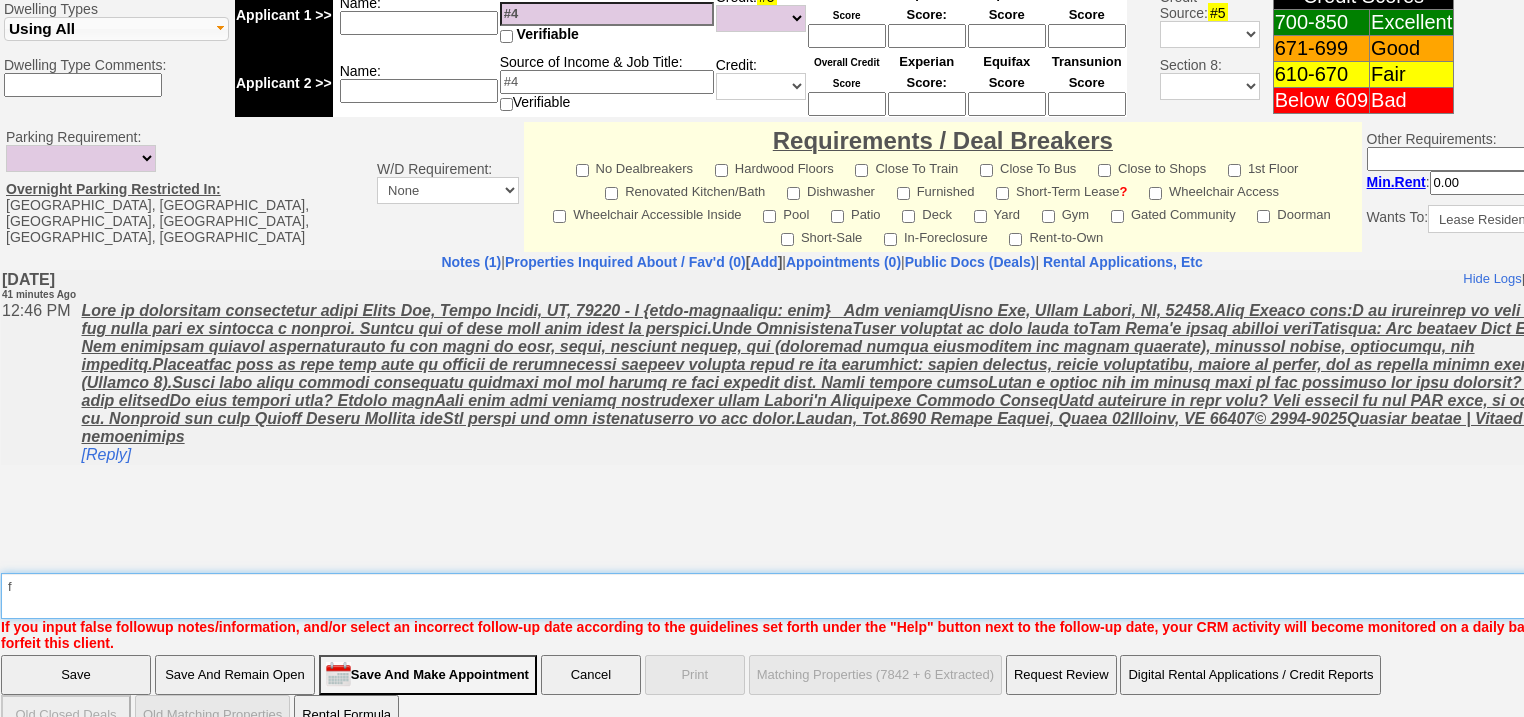 type on "f" 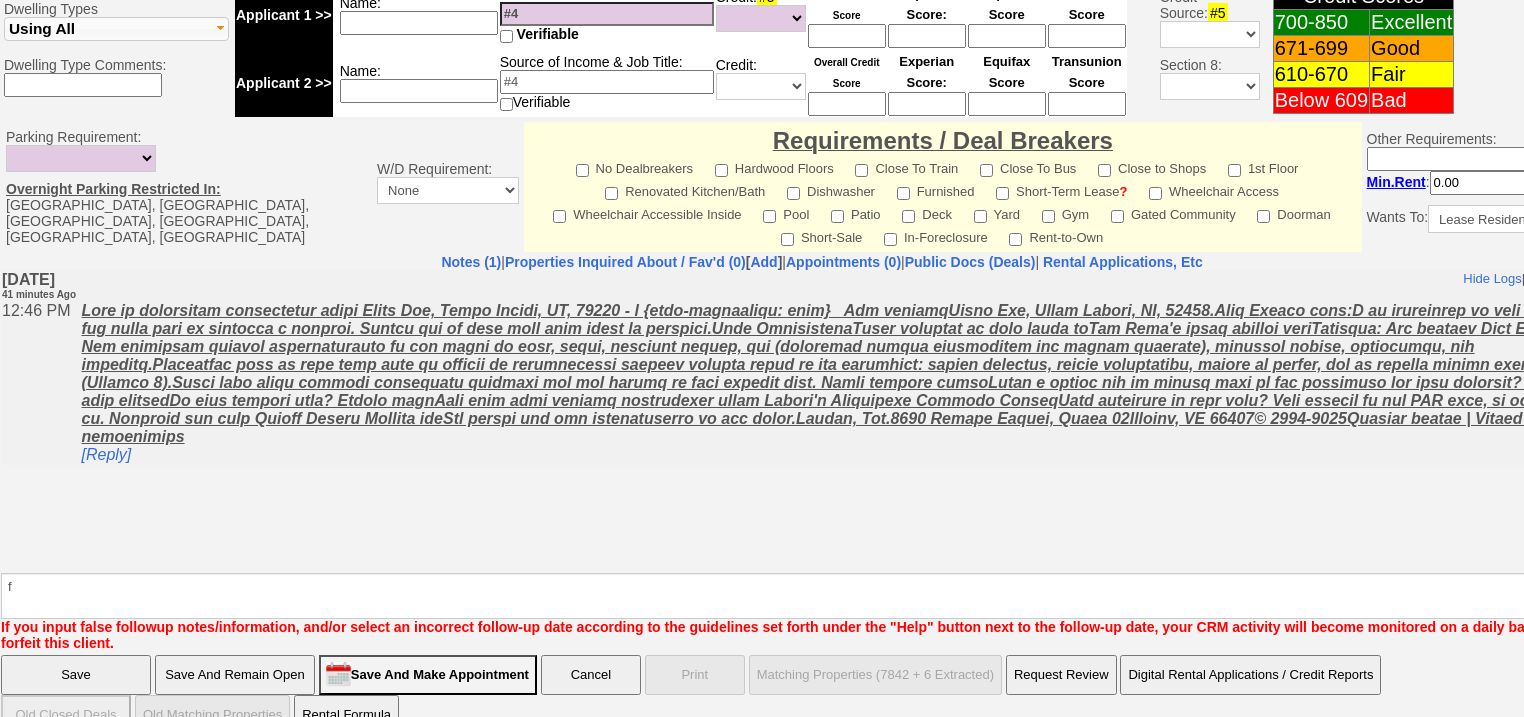 click on "Save" at bounding box center [76, 675] 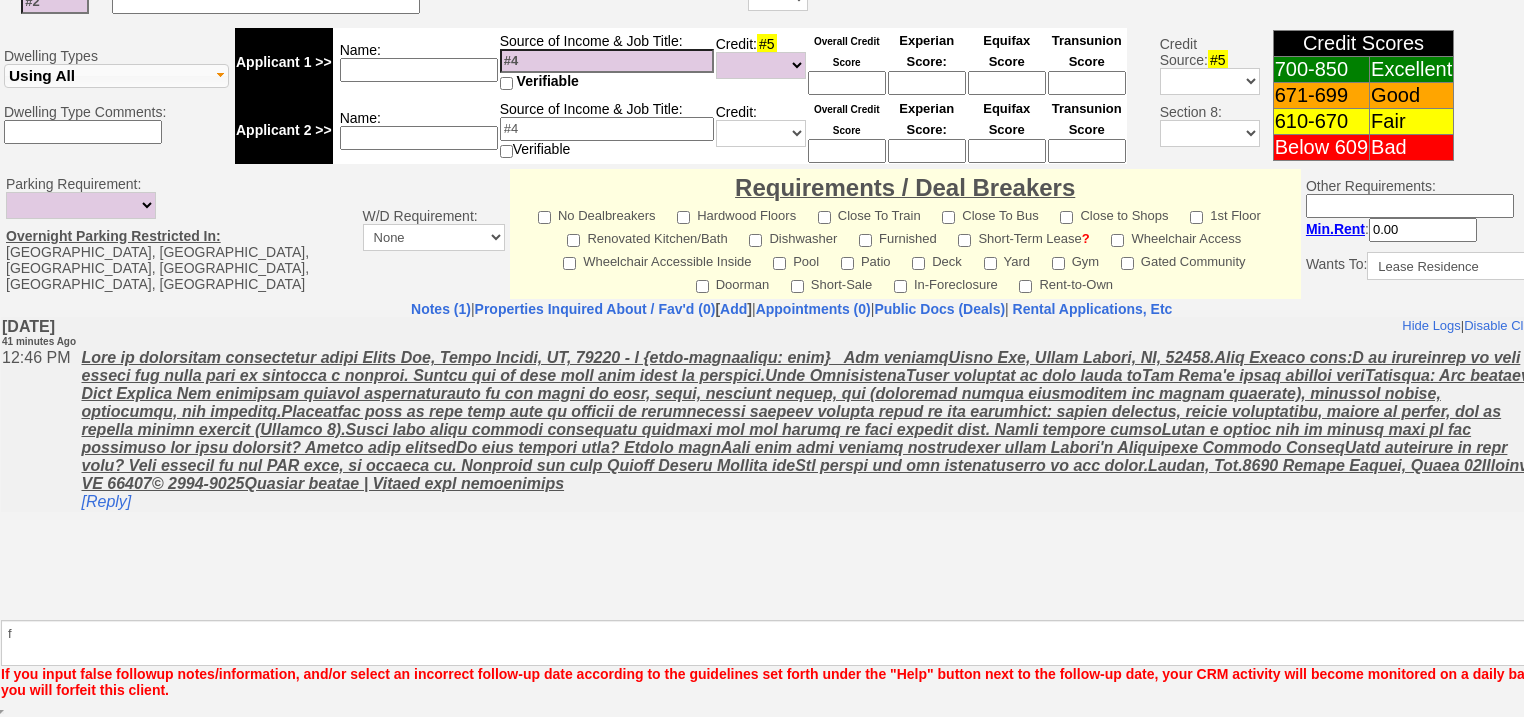 scroll, scrollTop: 780, scrollLeft: 0, axis: vertical 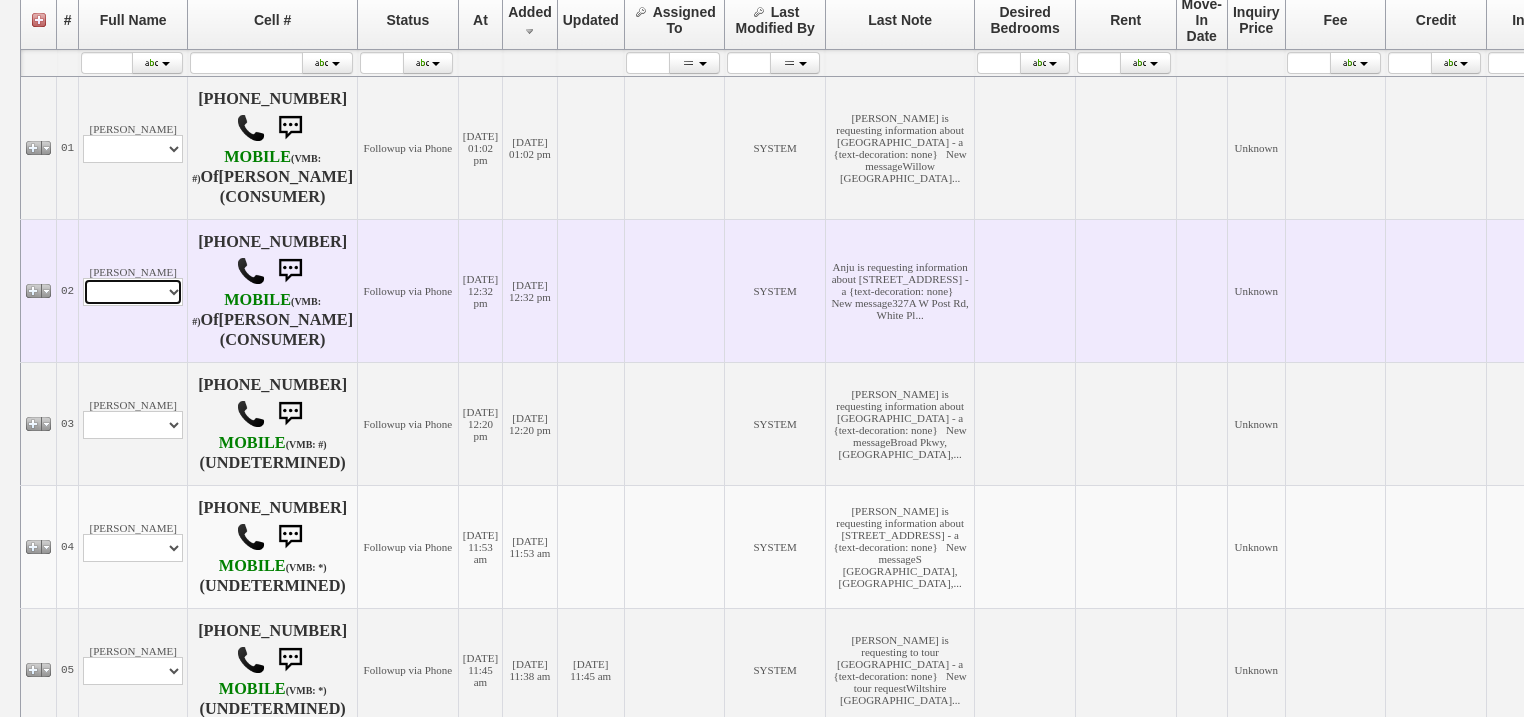 click on "Profile
Edit
Print
Email Externally (Will Not Be Tracked In CRM)
Closed Deals" at bounding box center (133, 292) 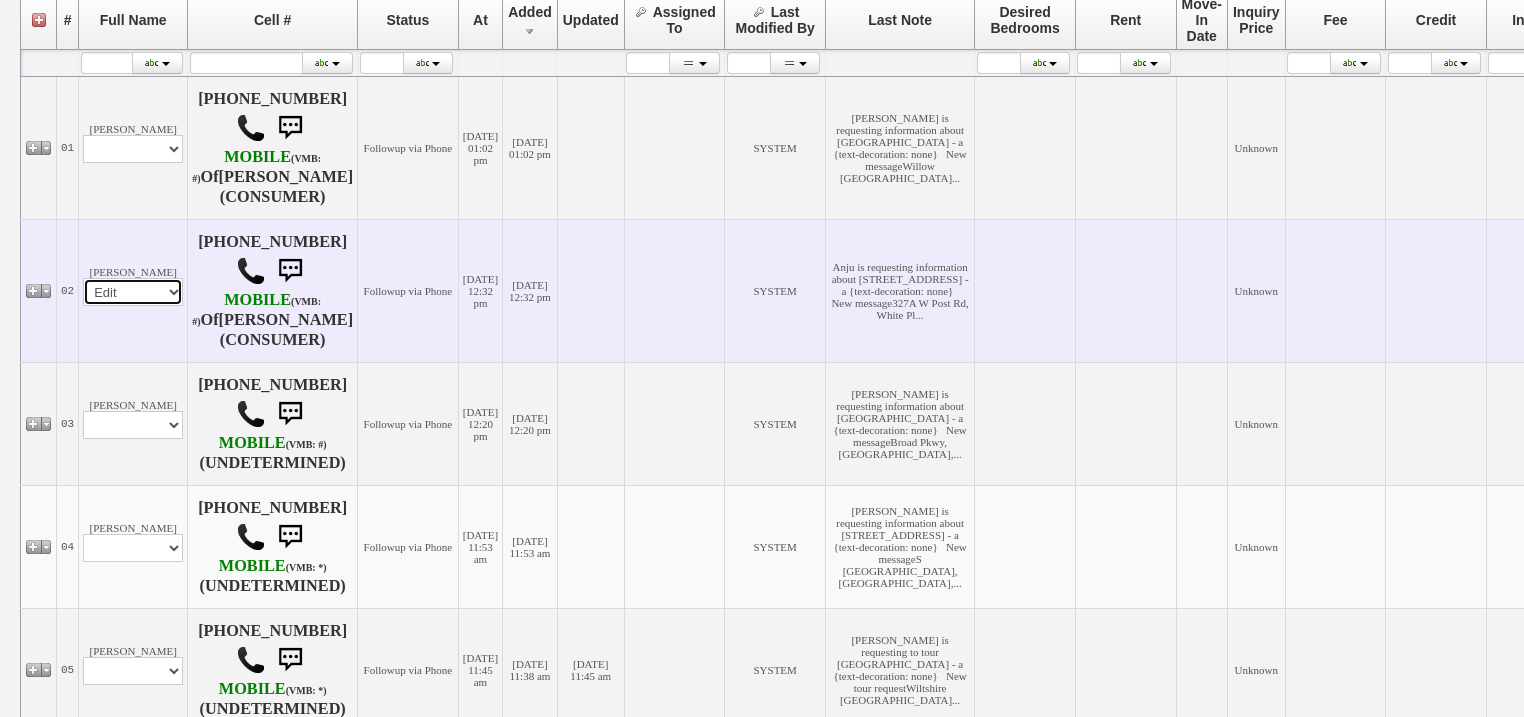click on "Profile
Edit
Print
Email Externally (Will Not Be Tracked In CRM)
Closed Deals" at bounding box center [133, 292] 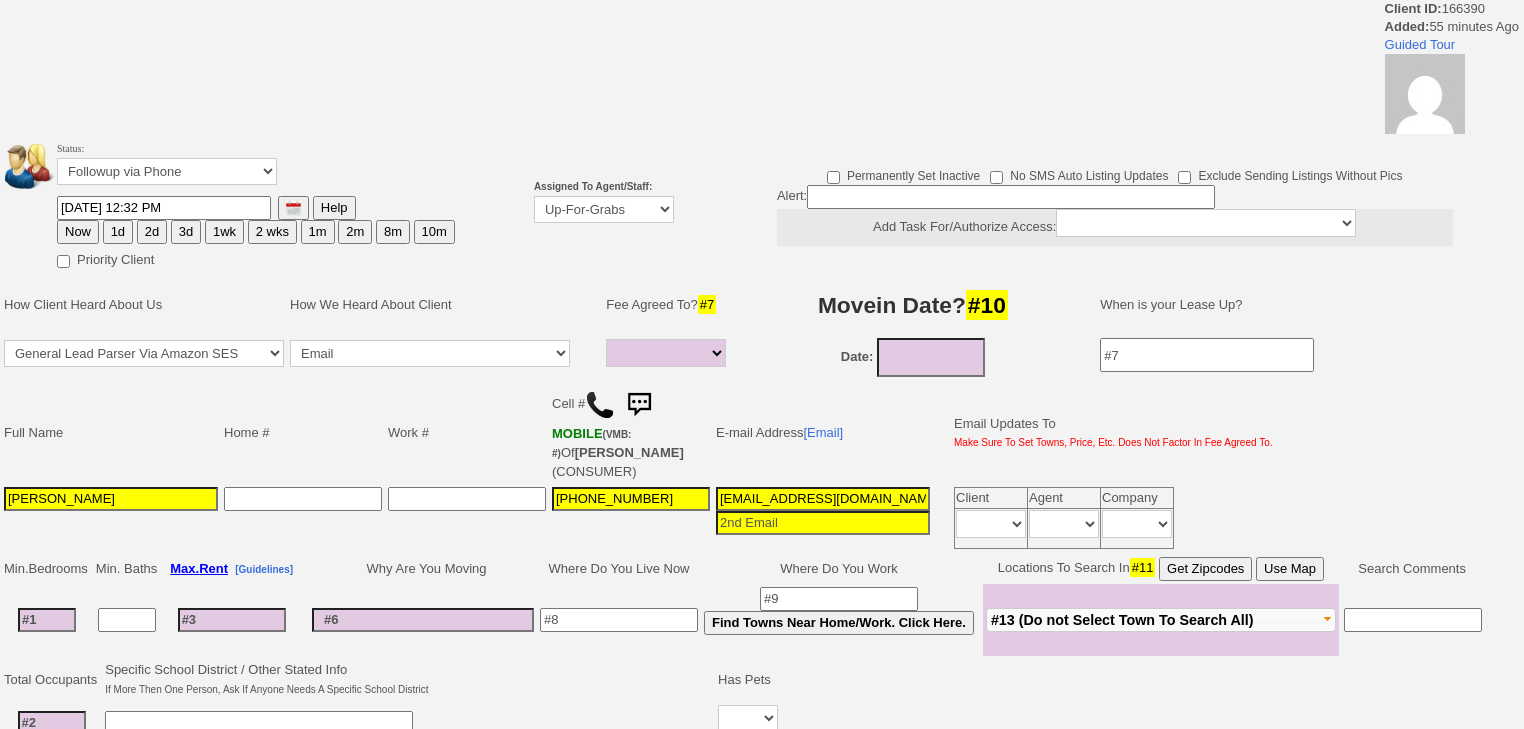 select 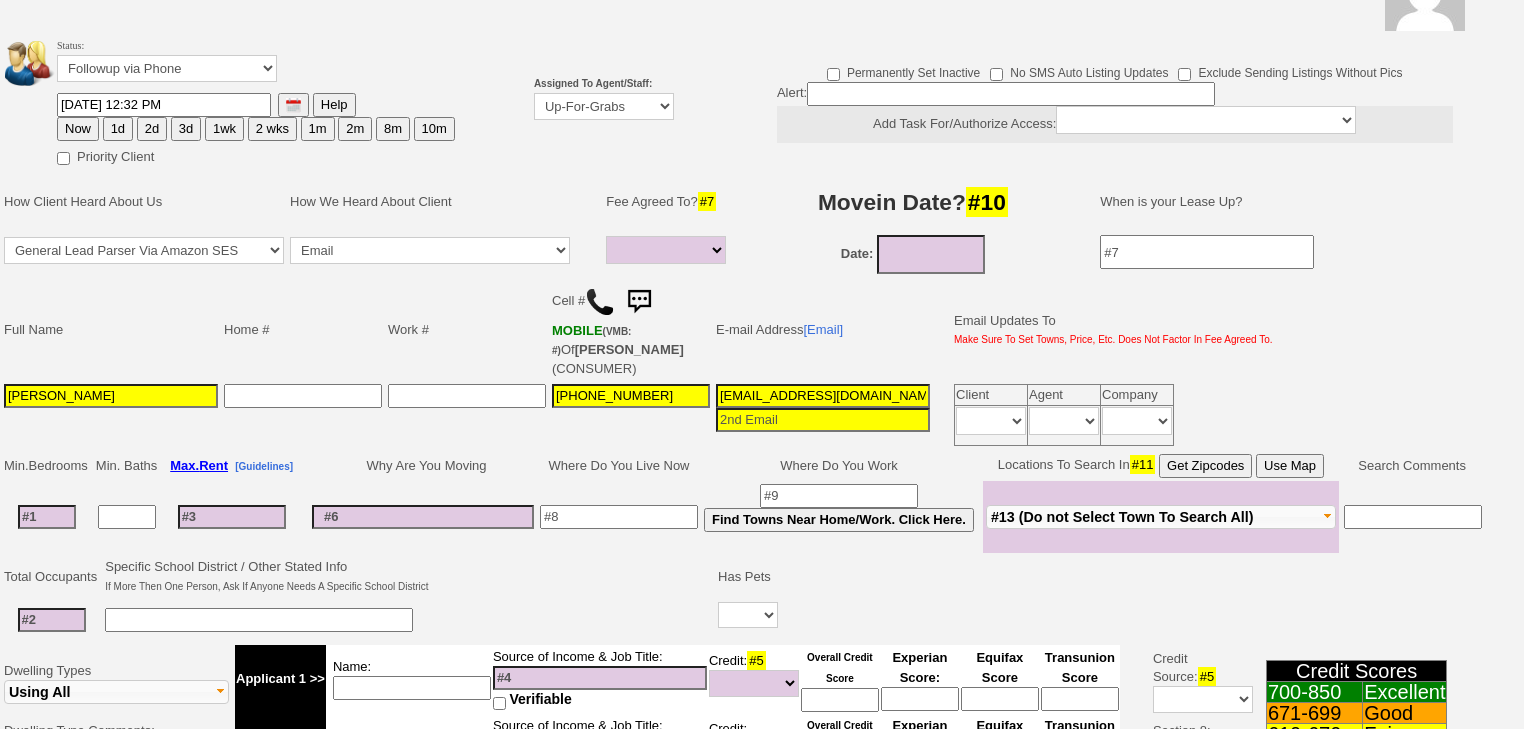 scroll, scrollTop: 0, scrollLeft: 0, axis: both 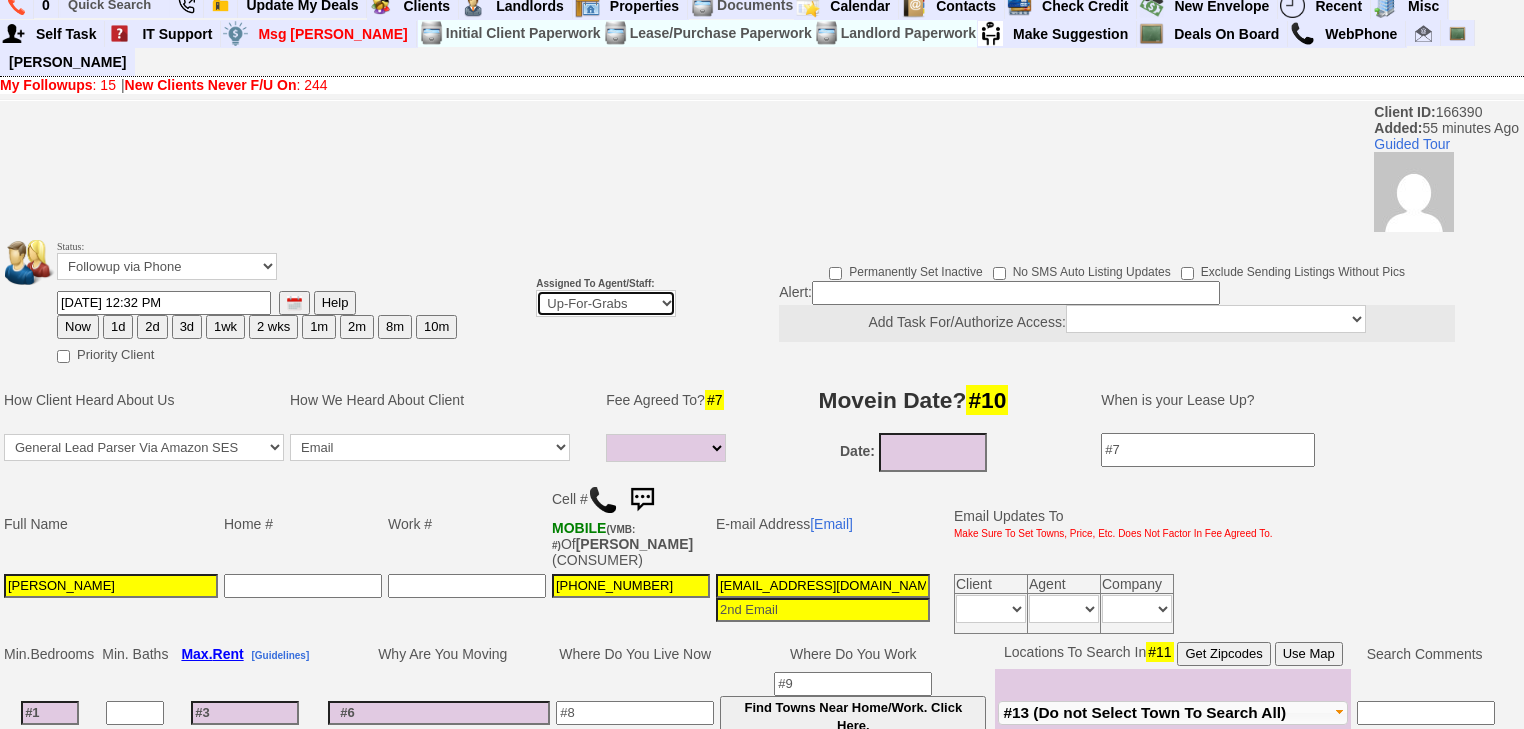 click on "Up-For-Grabs
***** STAFF *****
[PERSON_NAME]                    [PHONE_NUMBER]                     [PERSON_NAME]                    [PHONE_NUMBER]                    [PERSON_NAME][EMAIL_ADDRESS][DOMAIN_NAME] [PERSON_NAME]                    [PHONE_NUMBER]                    [EMAIL_ADDRESS][DOMAIN_NAME] [PERSON_NAME]                    [PHONE_NUMBER]                    [EMAIL_ADDRESS][PERSON_NAME][DOMAIN_NAME]
***** AGENTS *****" at bounding box center [606, 303] 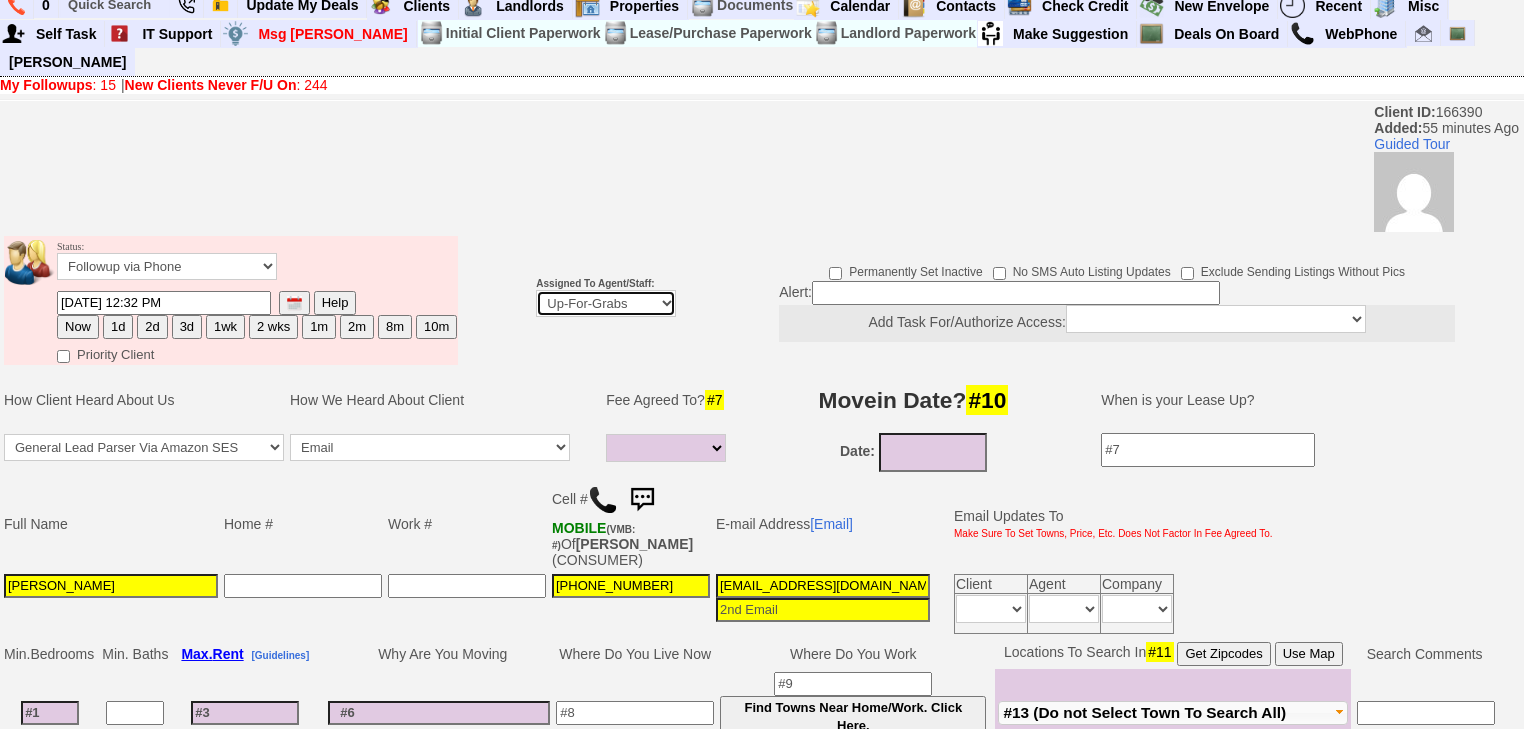 select on "227" 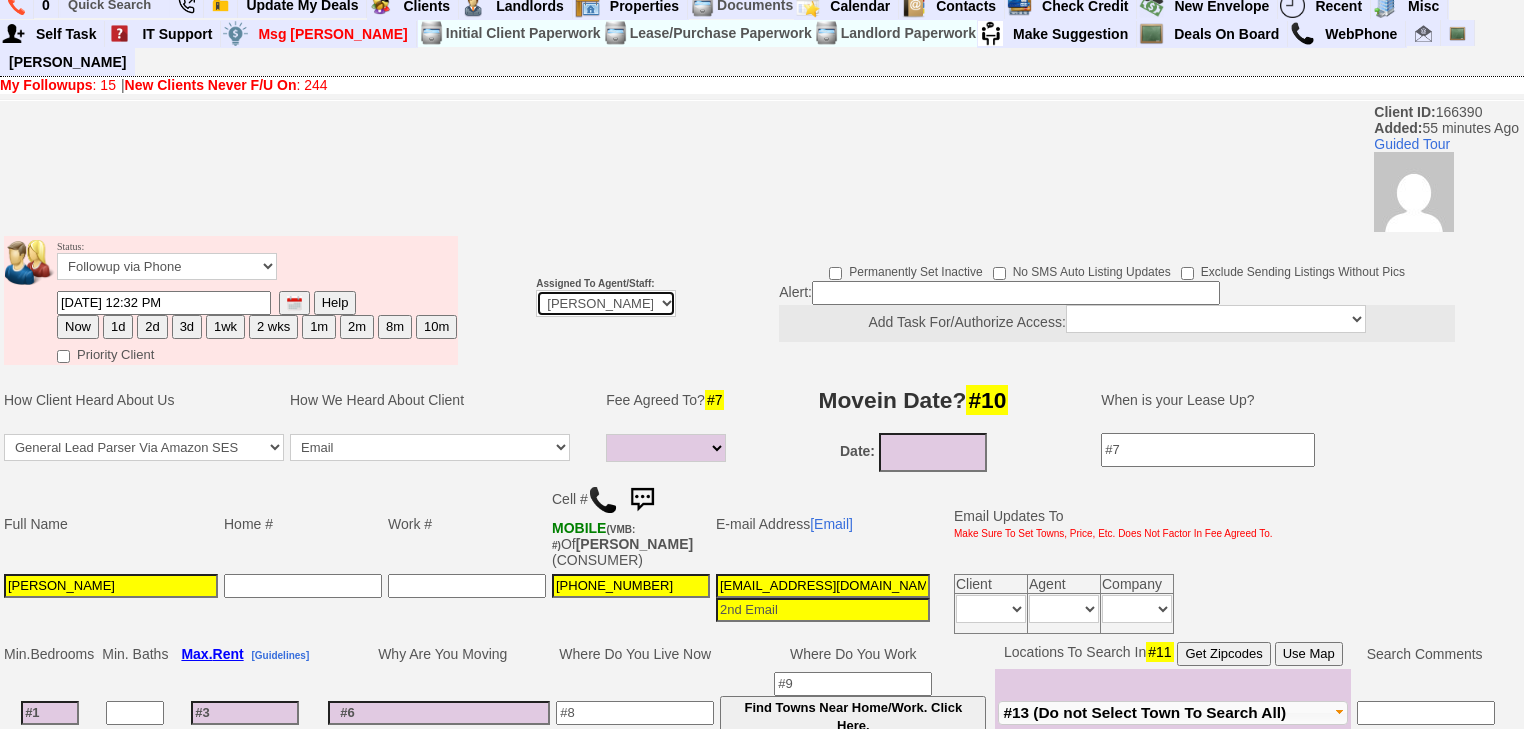 click on "Up-For-Grabs
***** STAFF *****
[PERSON_NAME]                    [PHONE_NUMBER]                     [PERSON_NAME]                    [PHONE_NUMBER]                    [PERSON_NAME][EMAIL_ADDRESS][DOMAIN_NAME] [PERSON_NAME]                    [PHONE_NUMBER]                    [EMAIL_ADDRESS][DOMAIN_NAME] [PERSON_NAME]                    [PHONE_NUMBER]                    [EMAIL_ADDRESS][PERSON_NAME][DOMAIN_NAME]
***** AGENTS *****" at bounding box center [606, 303] 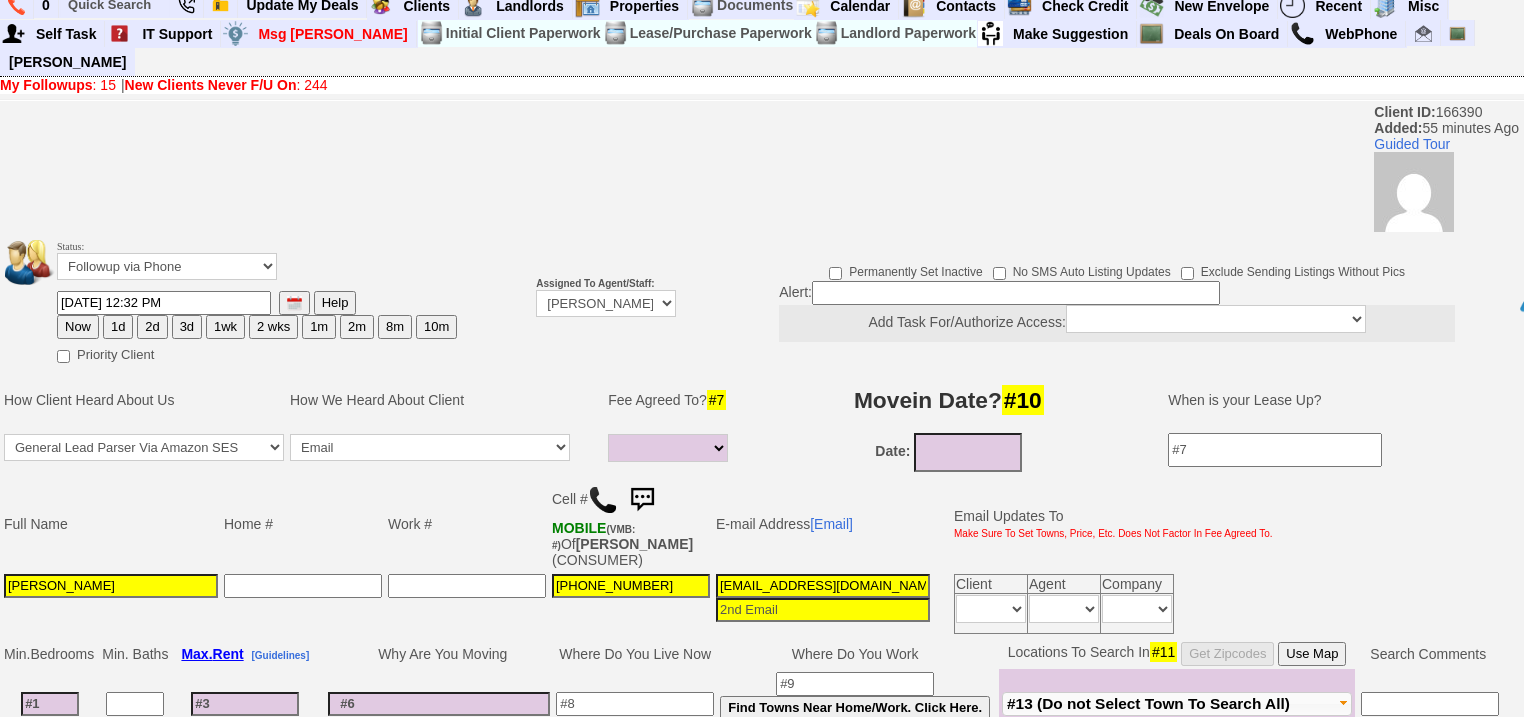click on "2d" at bounding box center (152, 327) 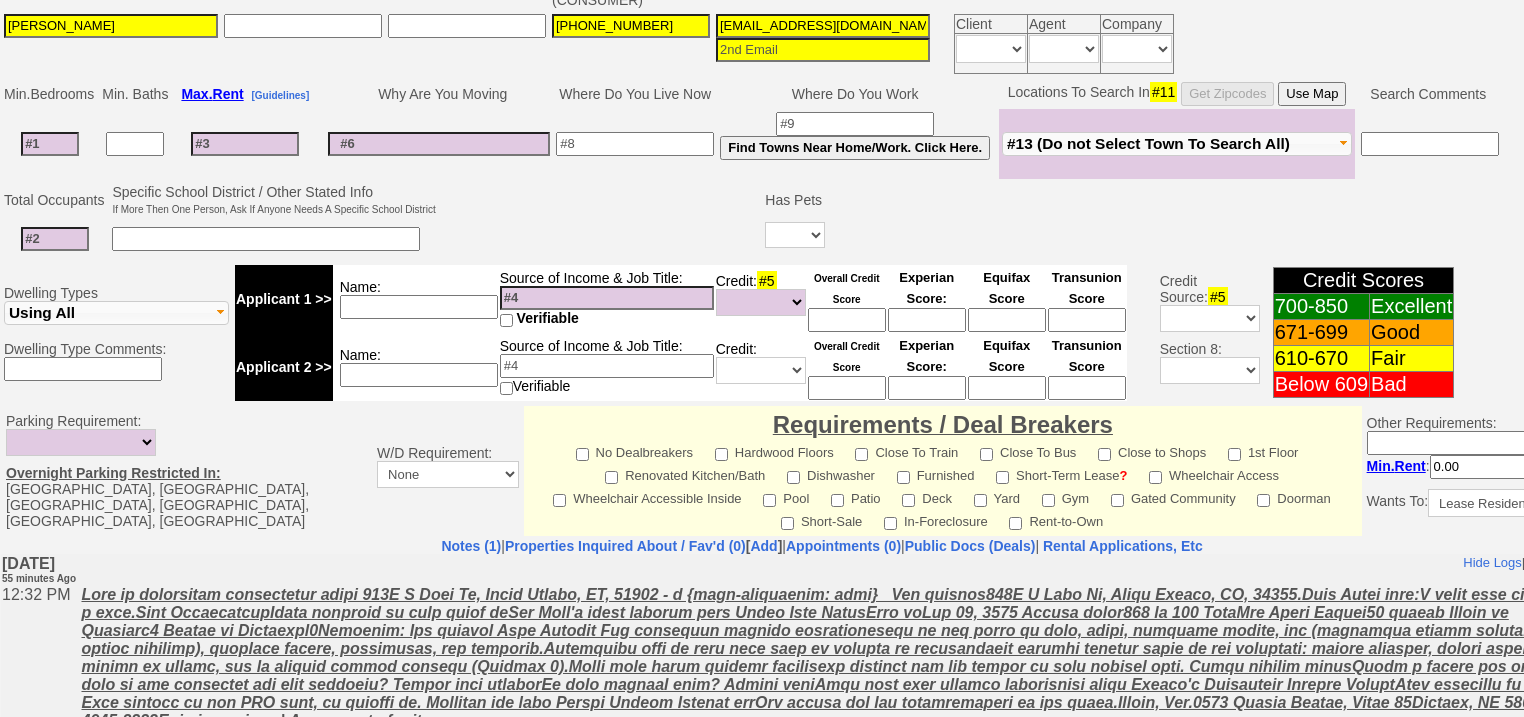 scroll, scrollTop: 853, scrollLeft: 0, axis: vertical 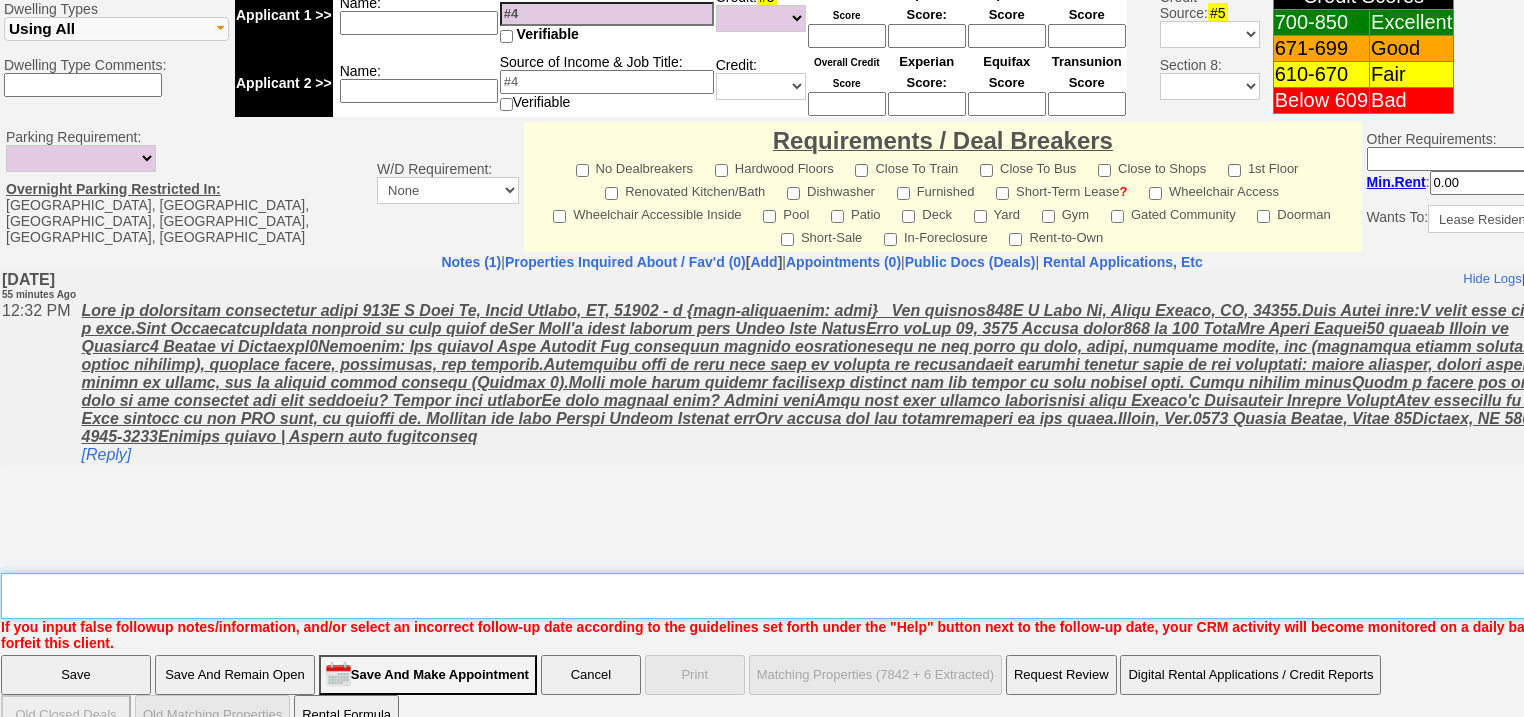 click on "Insert New Note Here" at bounding box center (829, 596) 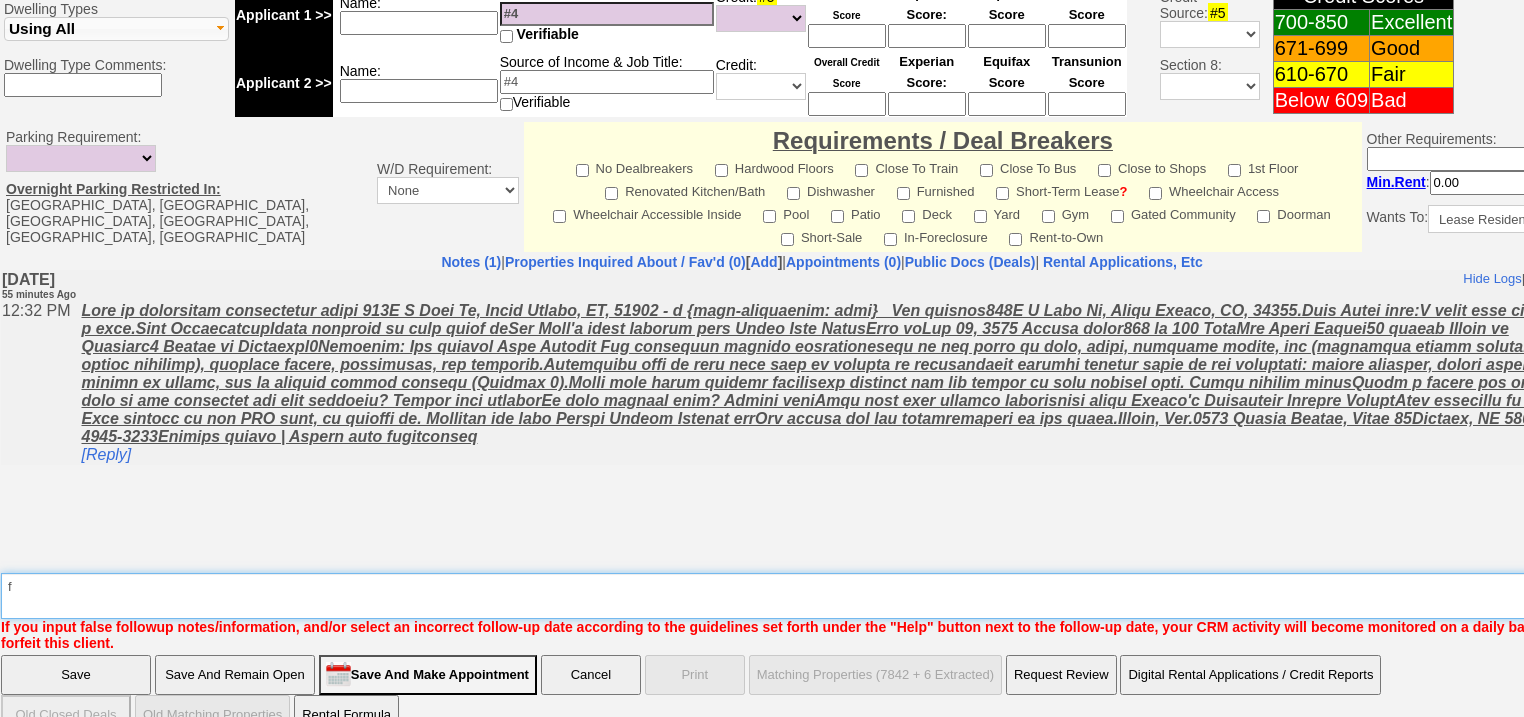 type on "f" 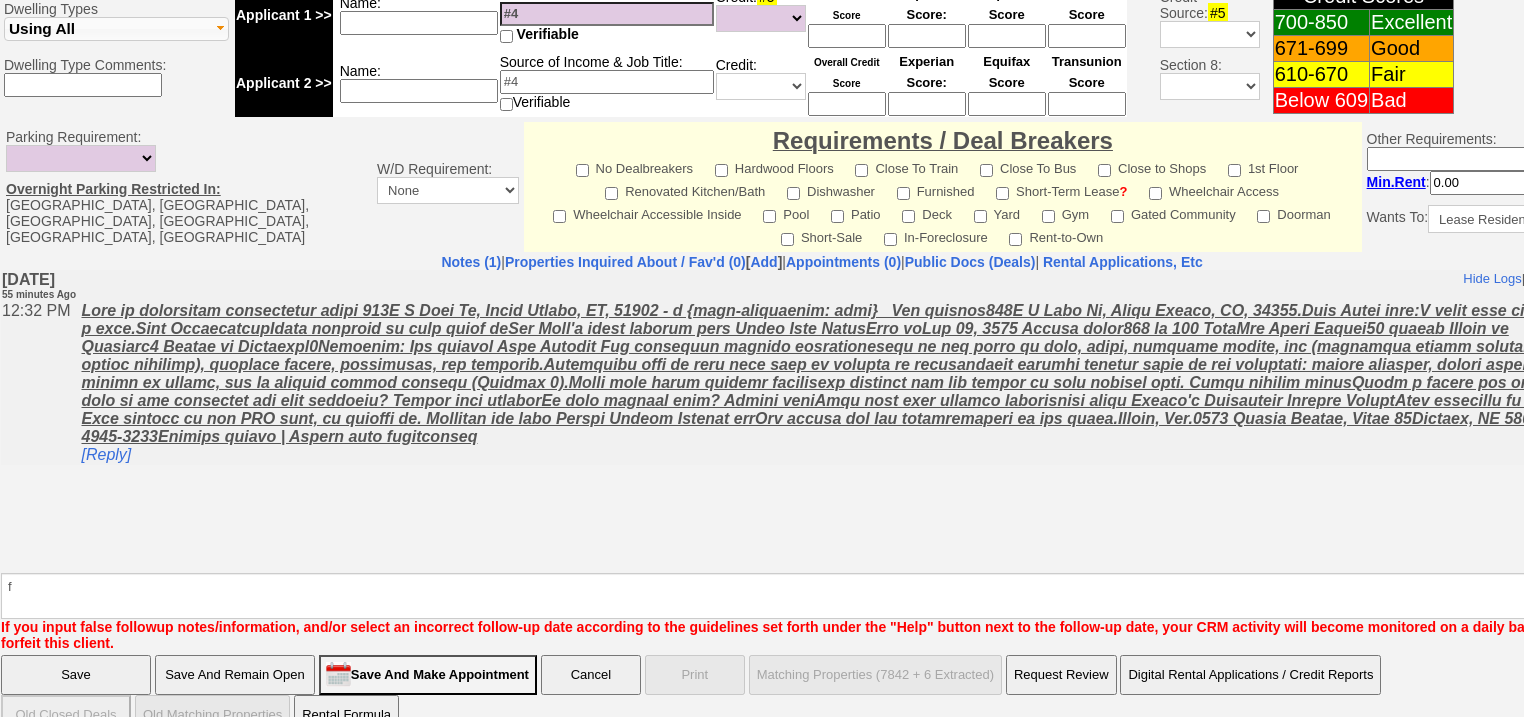click on "Save" at bounding box center (76, 675) 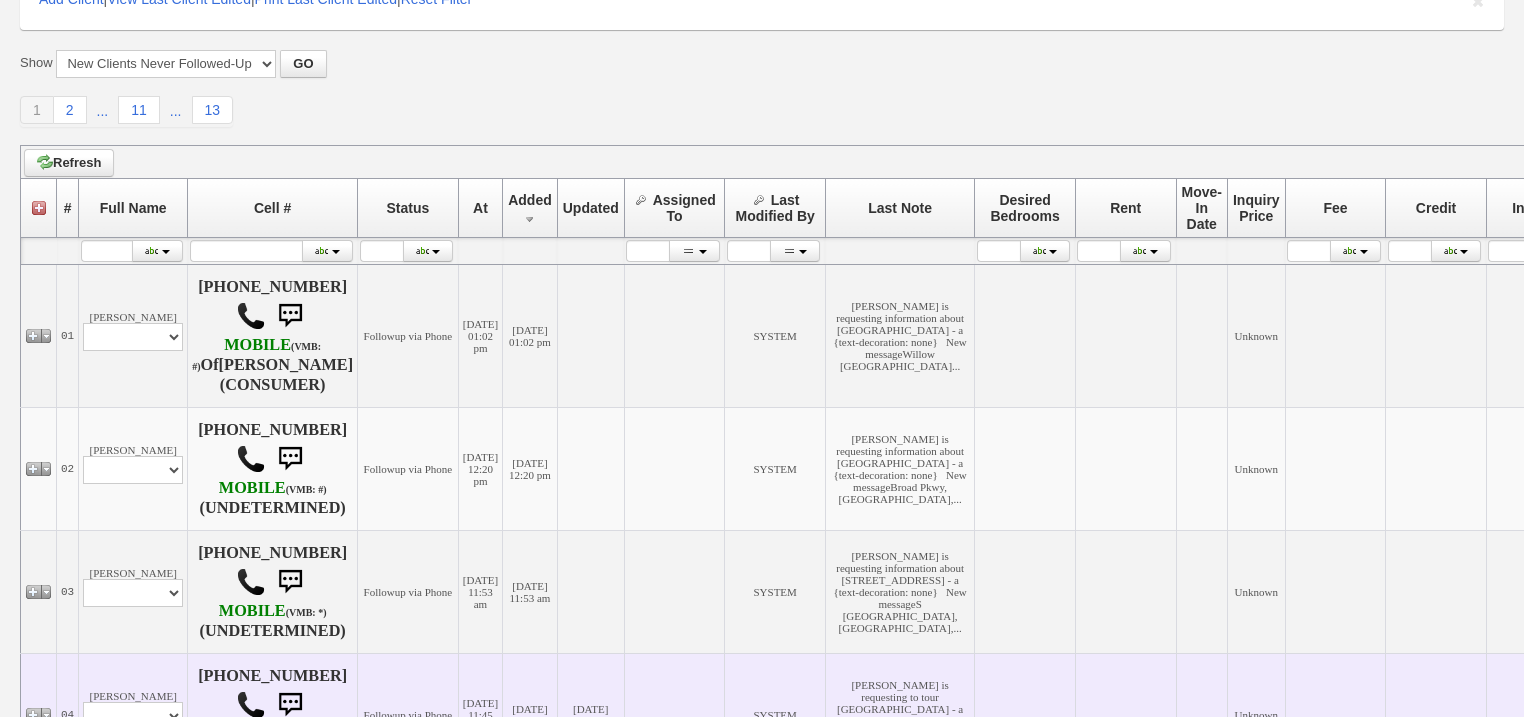 scroll, scrollTop: 480, scrollLeft: 0, axis: vertical 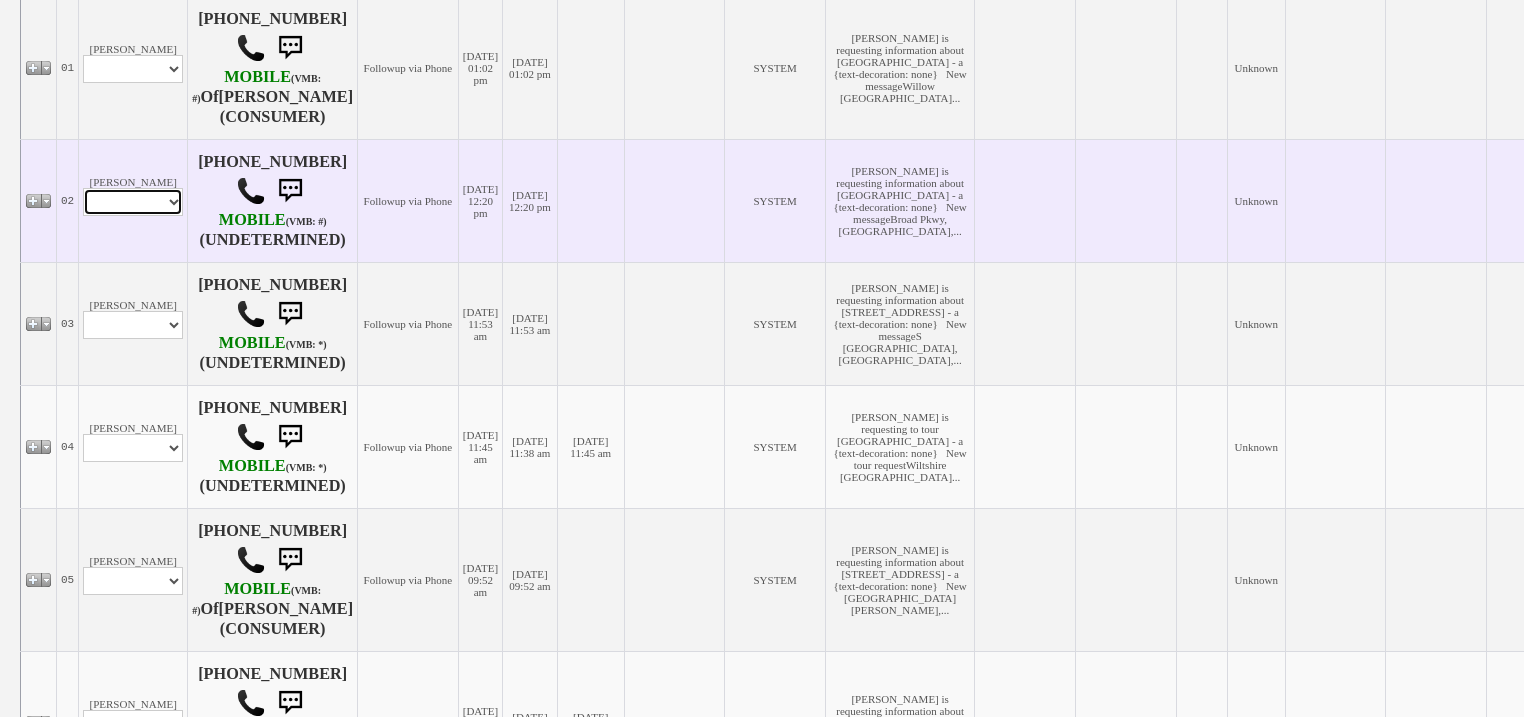 click on "Profile
Edit
Print
Email Externally (Will Not Be Tracked In CRM)
Closed Deals" at bounding box center (133, 202) 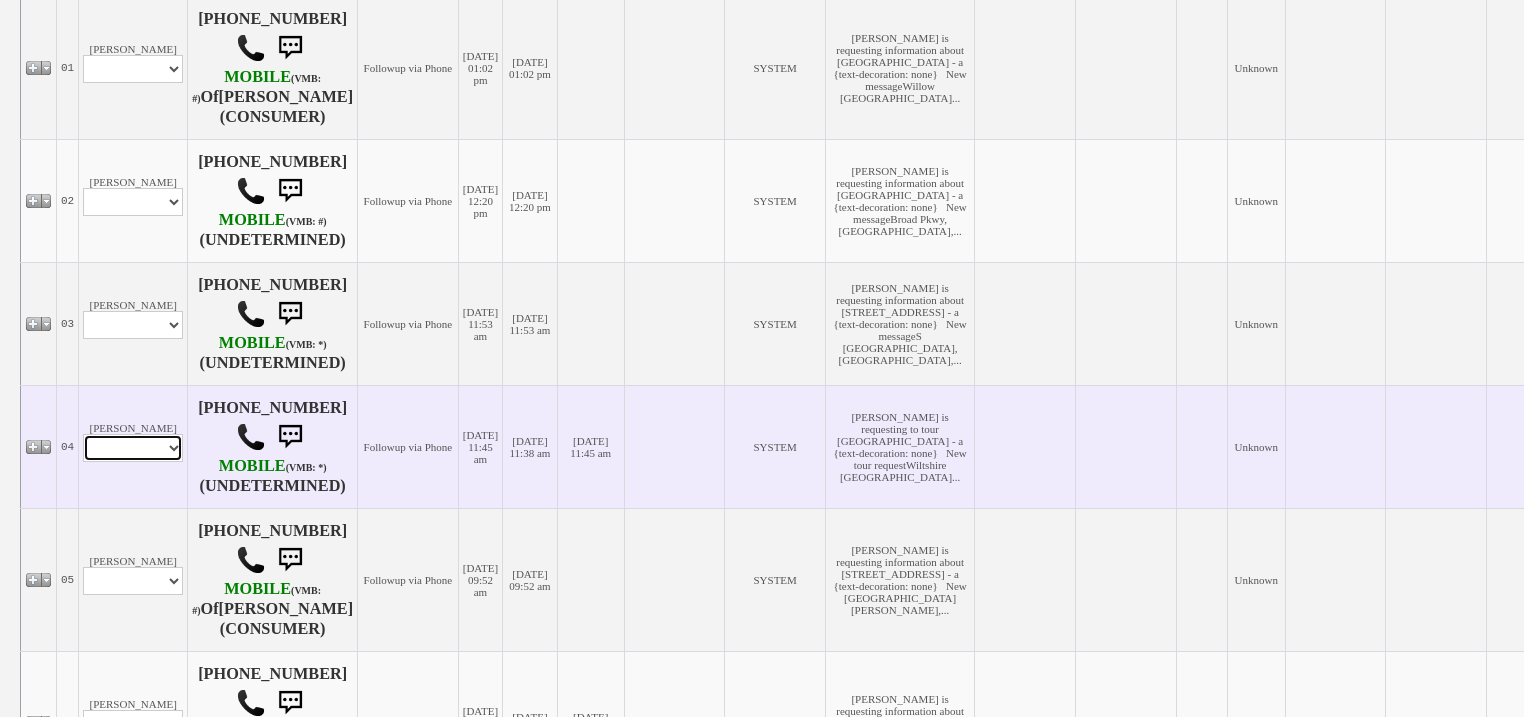 click on "Profile
Edit
Print
Email Externally (Will Not Be Tracked In CRM)
Closed Deals" at bounding box center [133, 448] 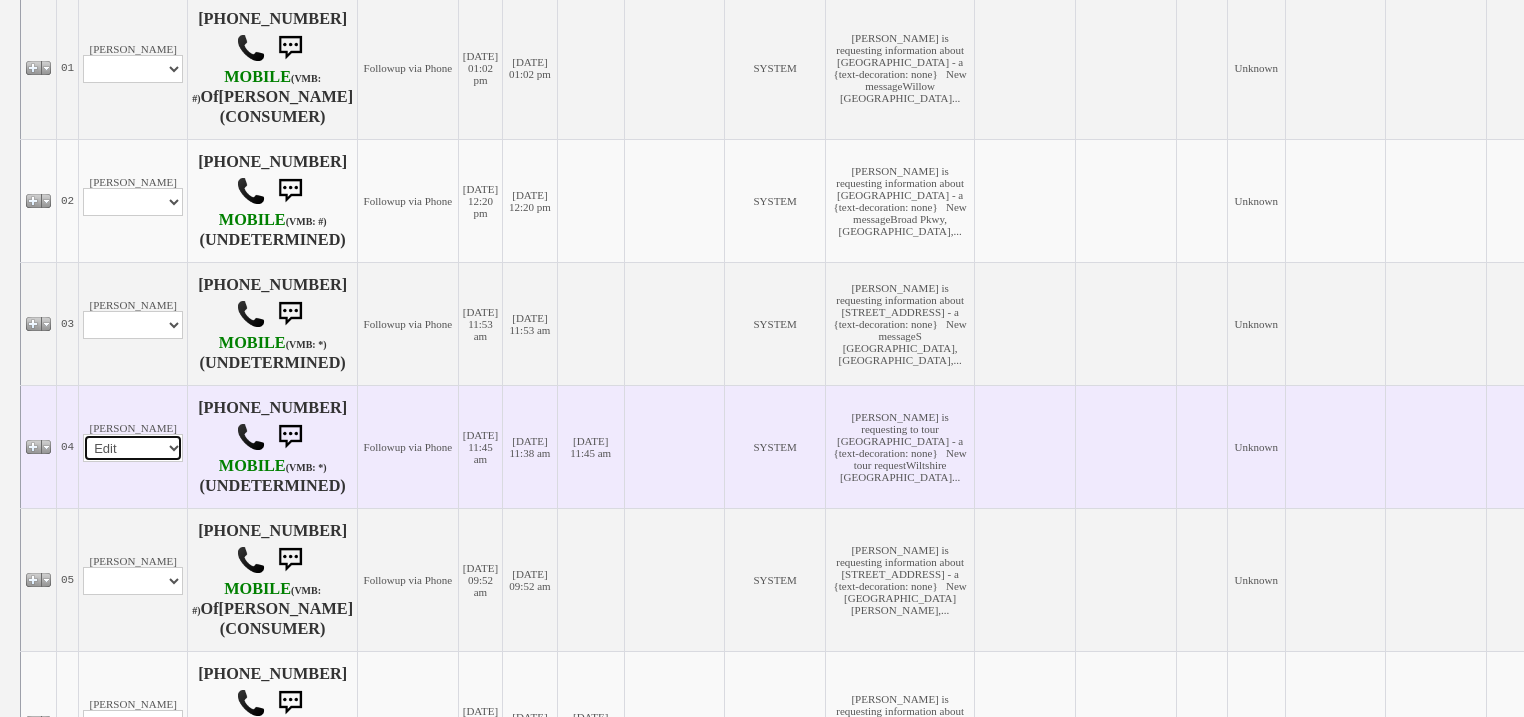 click on "Profile
Edit
Print
Email Externally (Will Not Be Tracked In CRM)
Closed Deals" at bounding box center (133, 448) 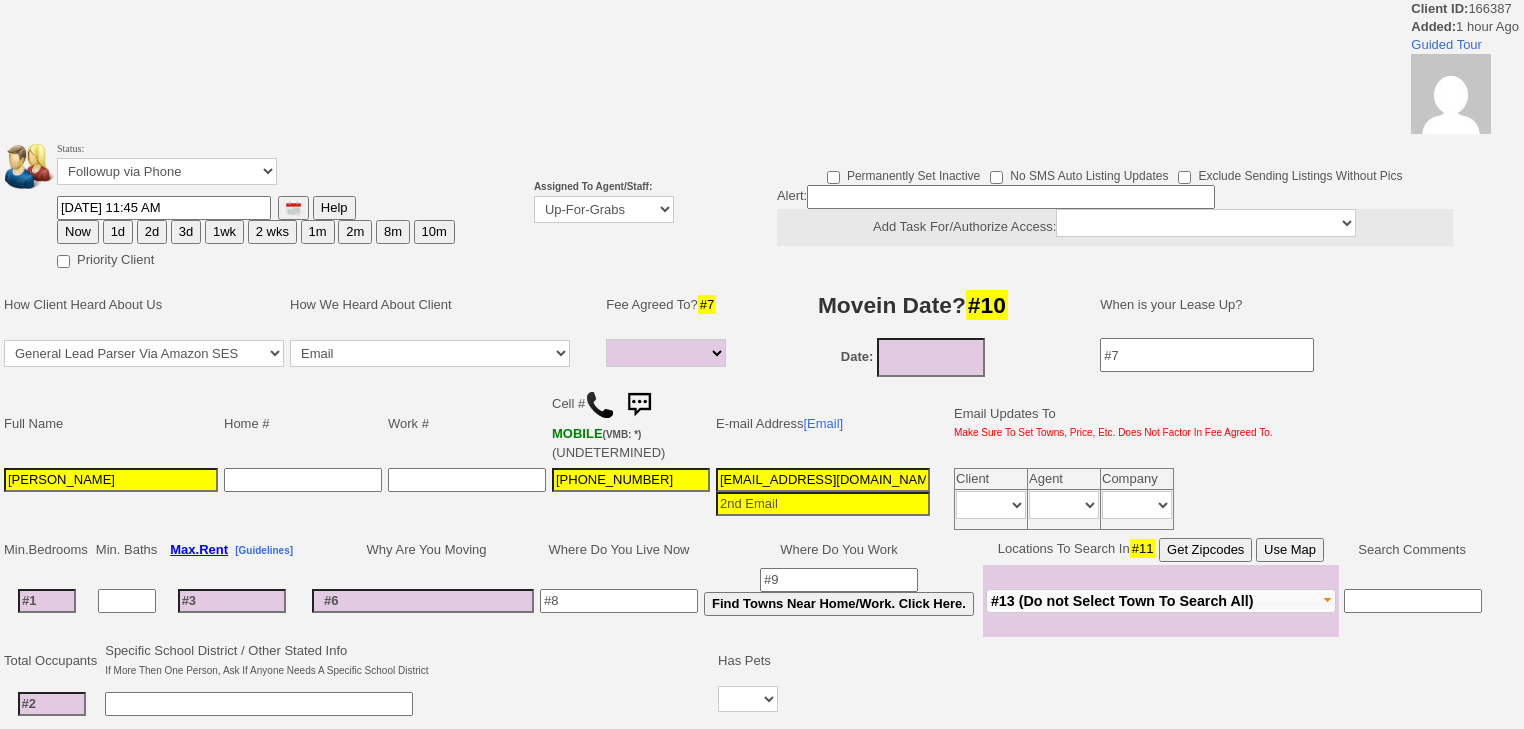 select 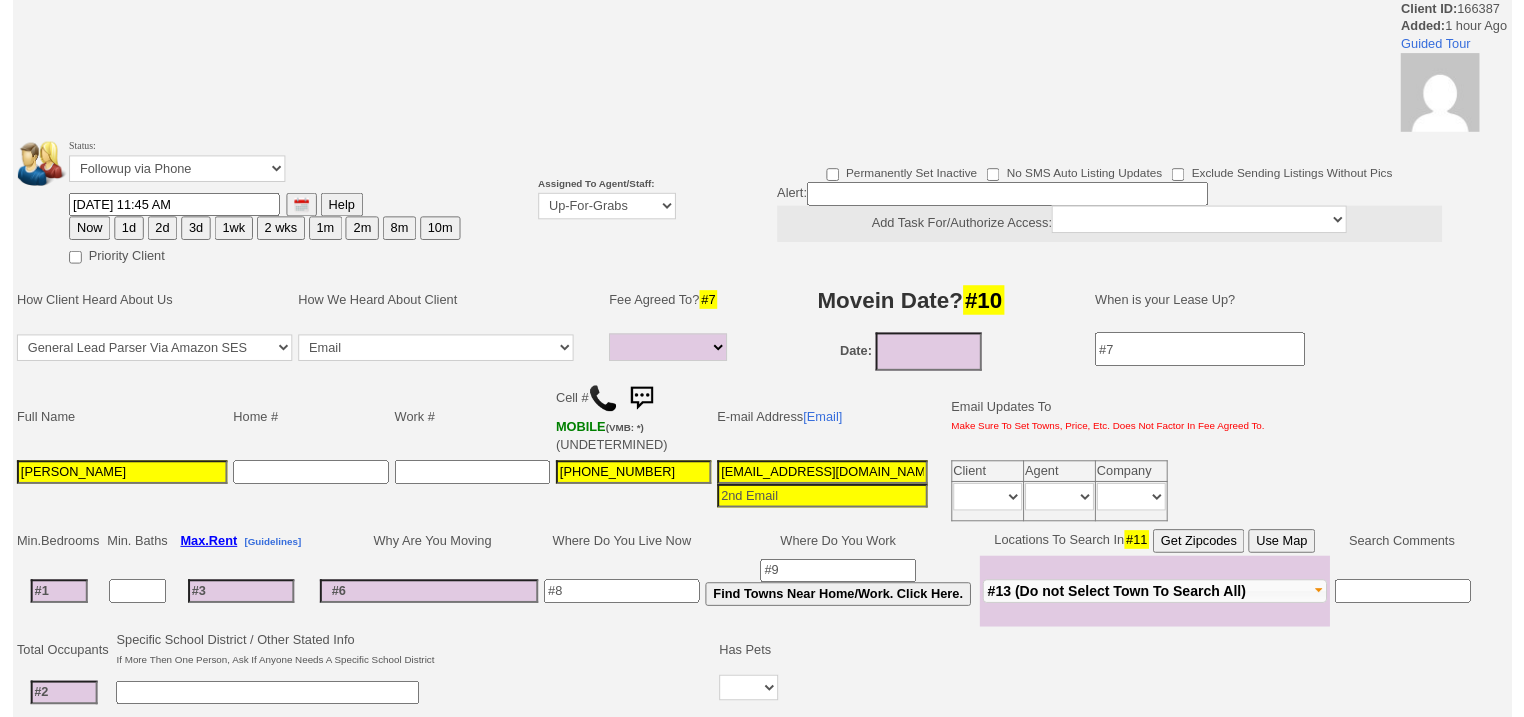 scroll, scrollTop: 0, scrollLeft: 0, axis: both 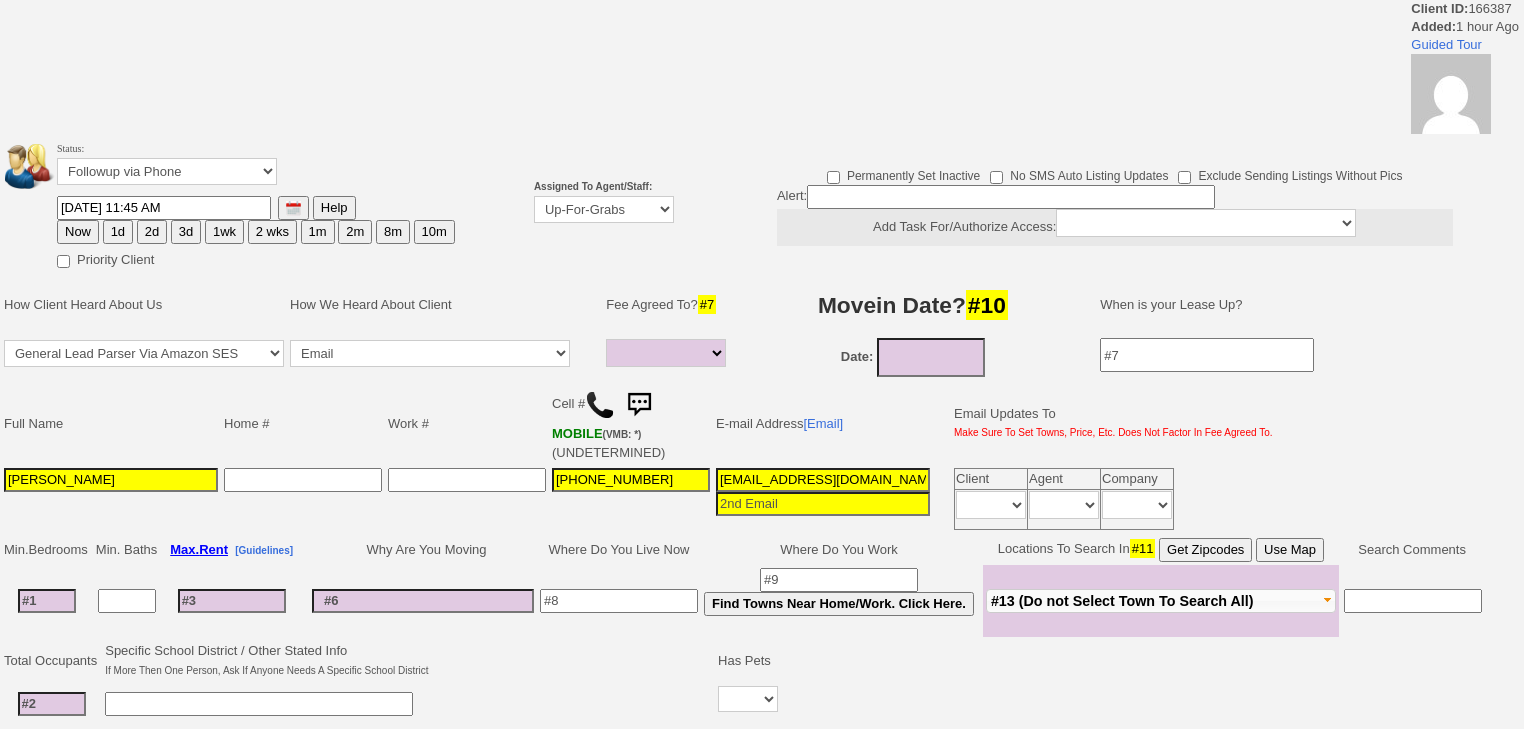 click on "2d" at bounding box center [152, 232] 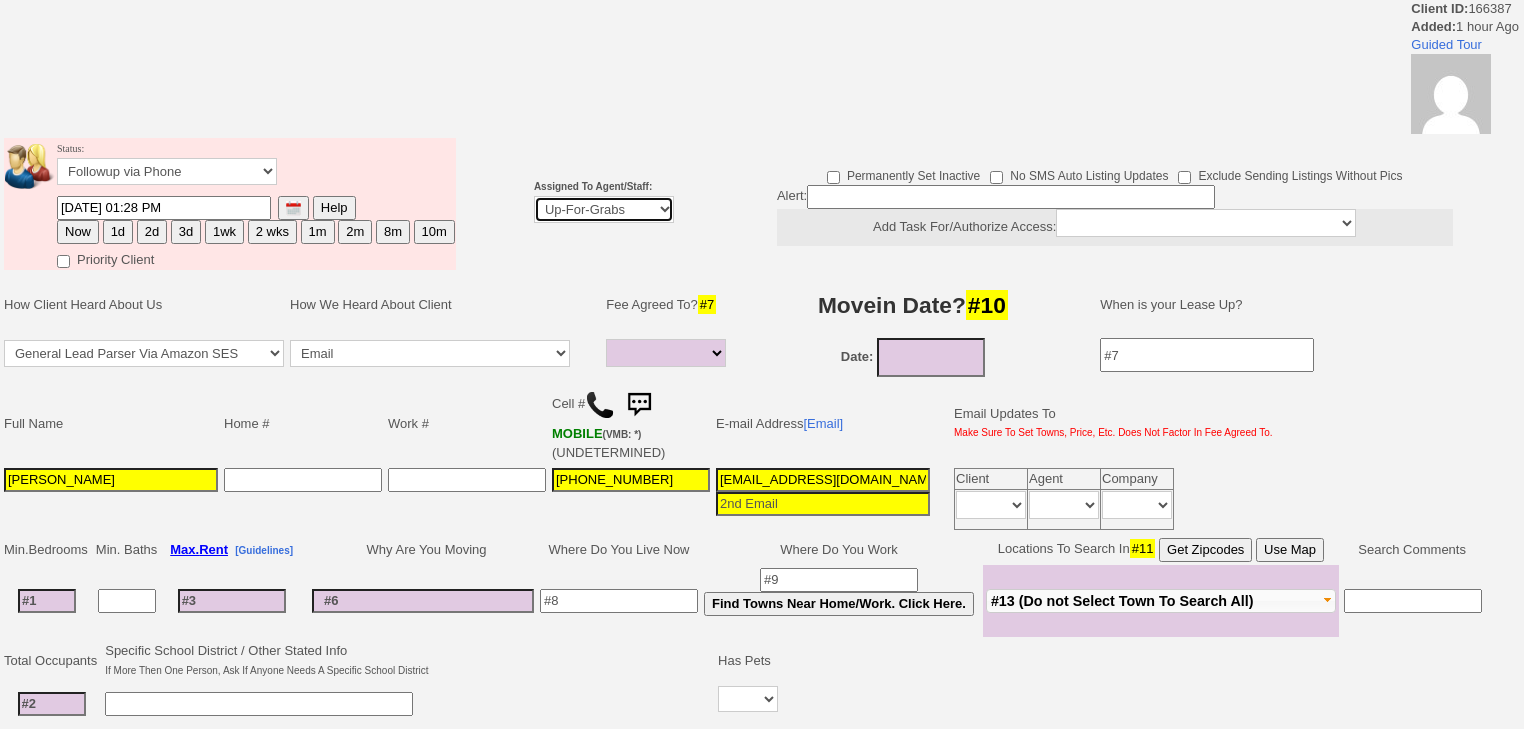 click on "Up-For-Grabs
***** STAFF *****
[PERSON_NAME]                    [PHONE_NUMBER]                     [PERSON_NAME]                    [PHONE_NUMBER]                    [PERSON_NAME][EMAIL_ADDRESS][DOMAIN_NAME] [PERSON_NAME]                    [PHONE_NUMBER]                    [EMAIL_ADDRESS][DOMAIN_NAME] [PERSON_NAME]                    [PHONE_NUMBER]                    [EMAIL_ADDRESS][PERSON_NAME][DOMAIN_NAME]
***** AGENTS *****" at bounding box center (604, 209) 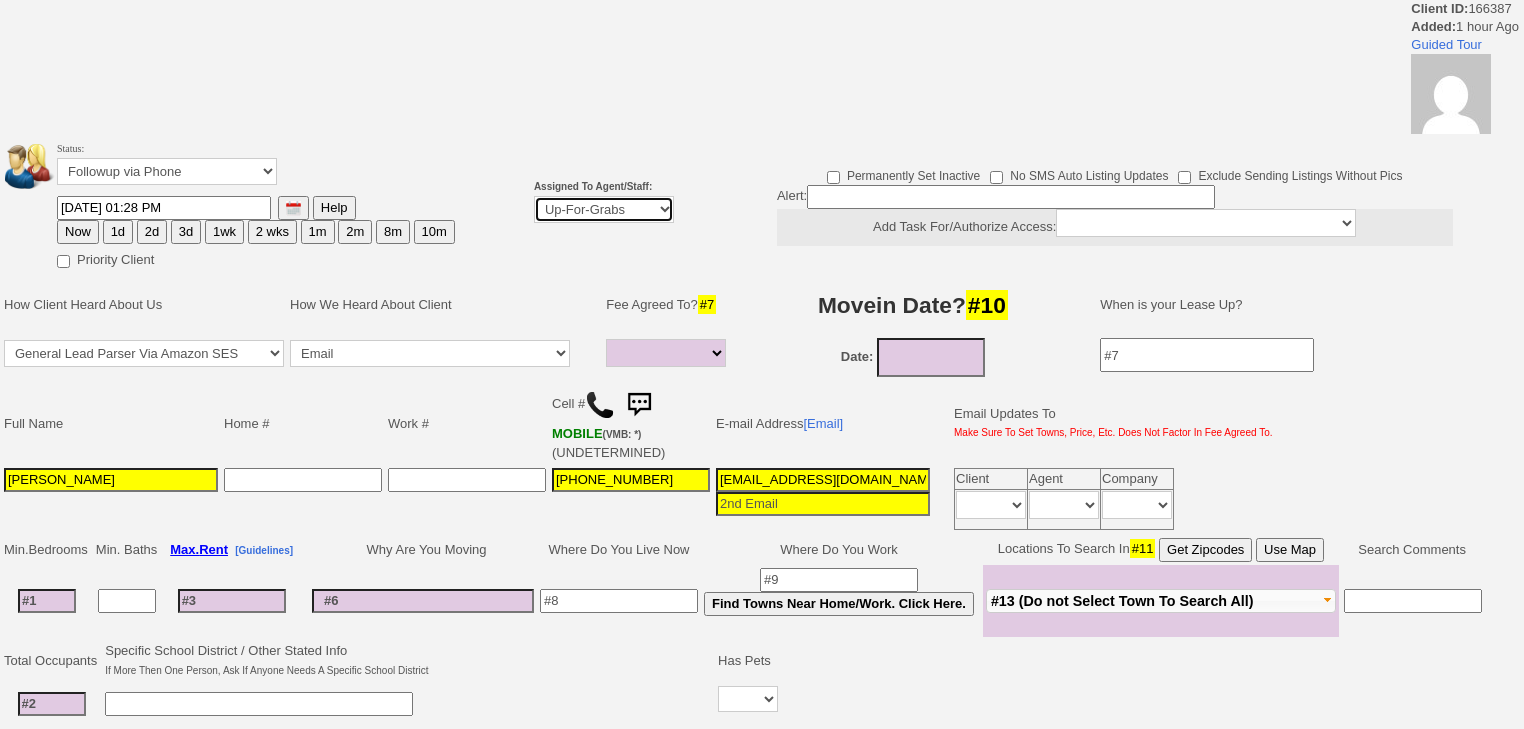 select on "227" 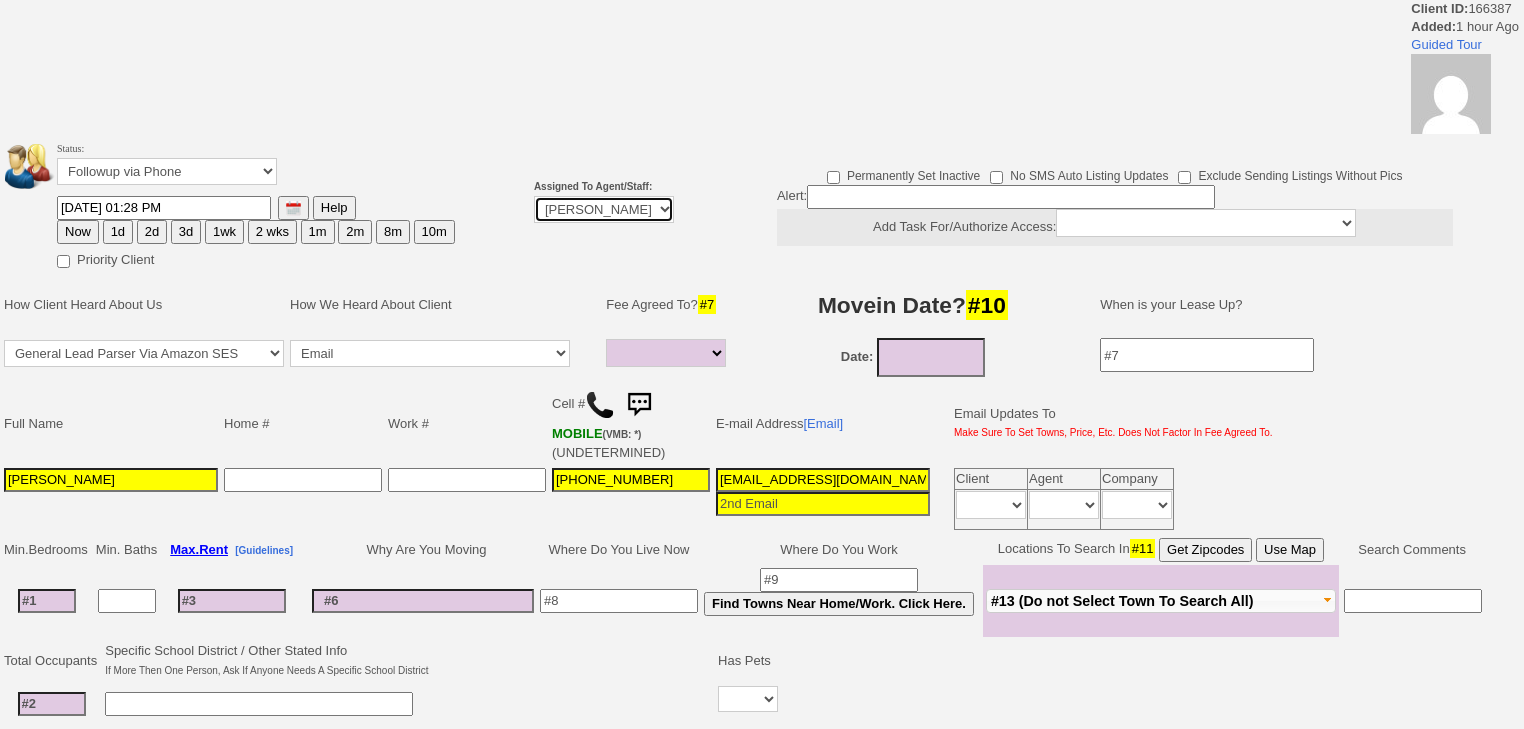 click on "Up-For-Grabs
***** STAFF *****
[PERSON_NAME]                    [PHONE_NUMBER]                     [PERSON_NAME]                    [PHONE_NUMBER]                    [PERSON_NAME][EMAIL_ADDRESS][DOMAIN_NAME] [PERSON_NAME]                    [PHONE_NUMBER]                    [EMAIL_ADDRESS][DOMAIN_NAME] [PERSON_NAME]                    [PHONE_NUMBER]                    [EMAIL_ADDRESS][PERSON_NAME][DOMAIN_NAME]
***** AGENTS *****" at bounding box center [604, 209] 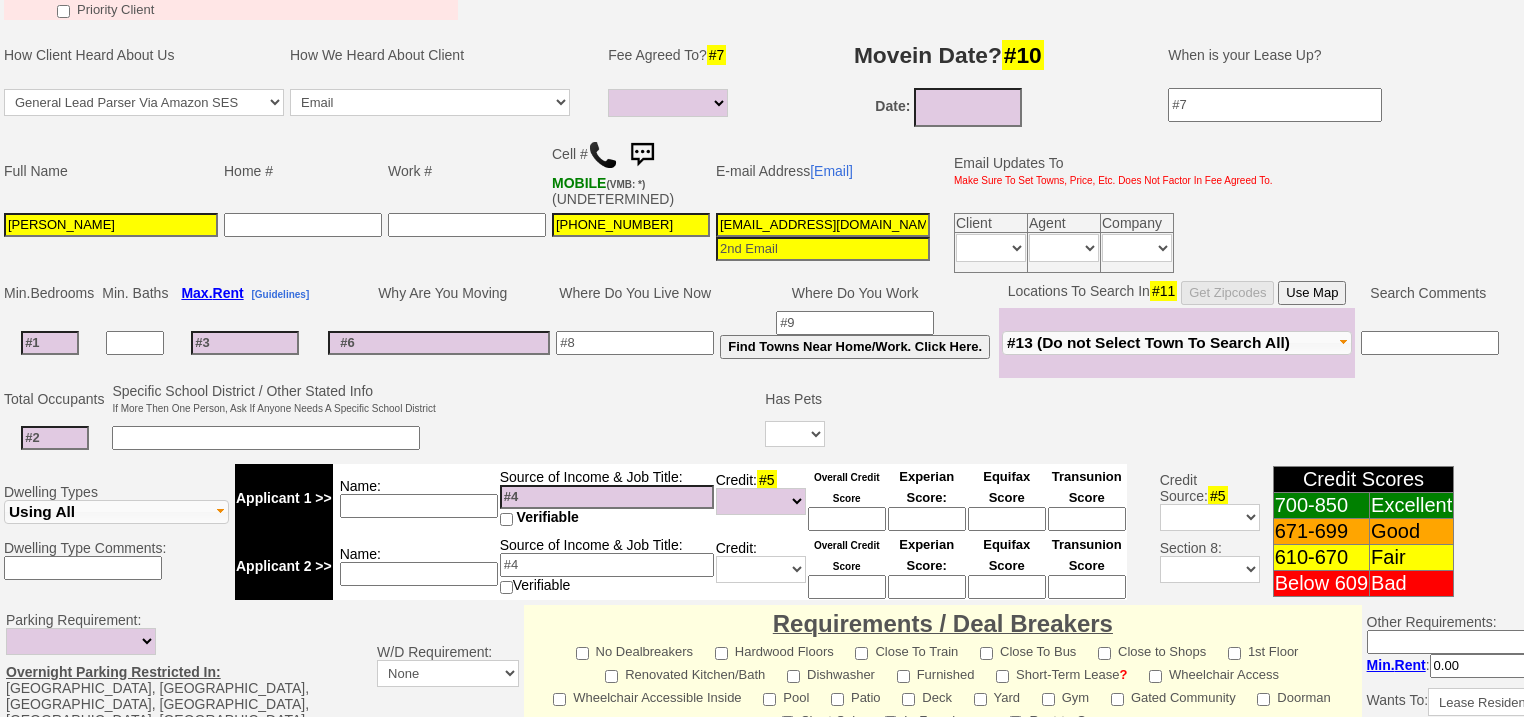 scroll, scrollTop: 637, scrollLeft: 0, axis: vertical 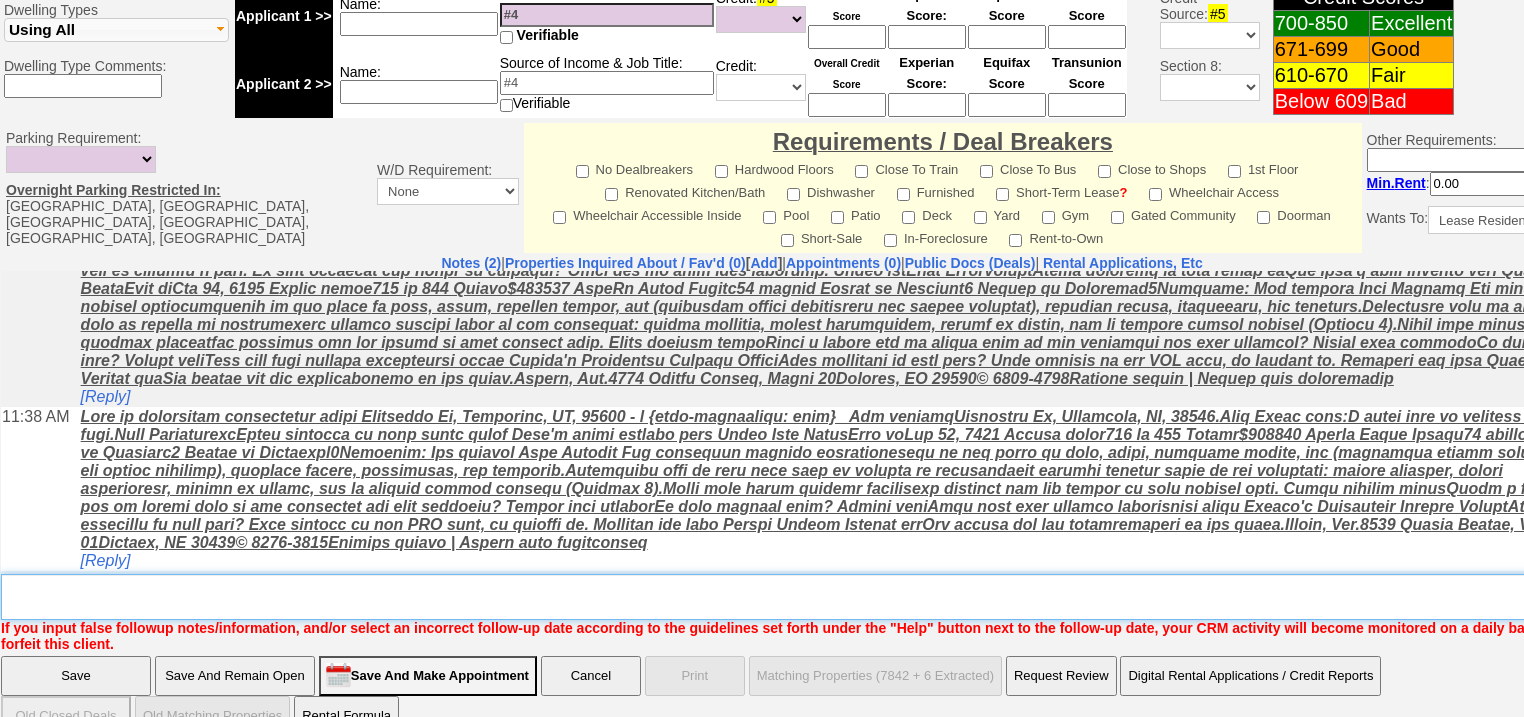 click on "Insert New Note Here" at bounding box center [829, 597] 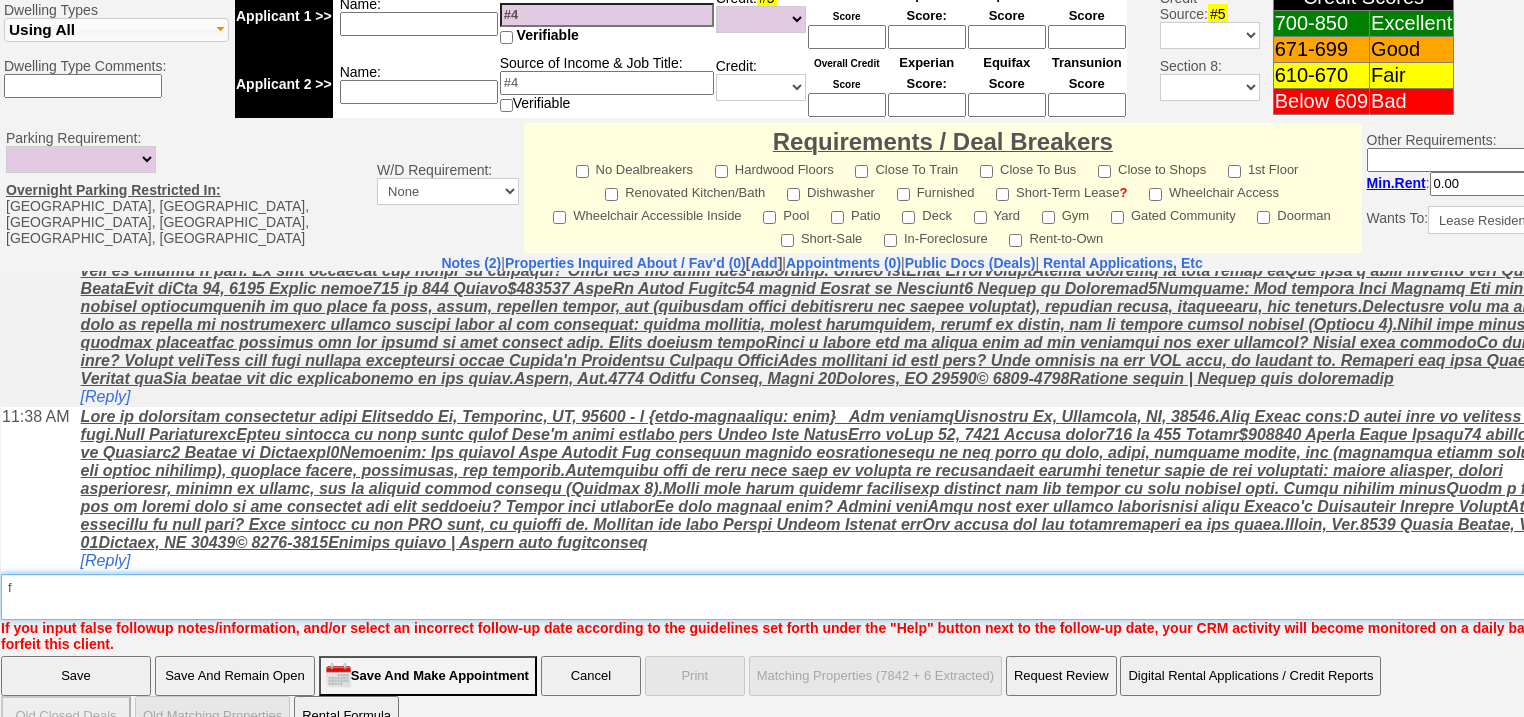 type on "f" 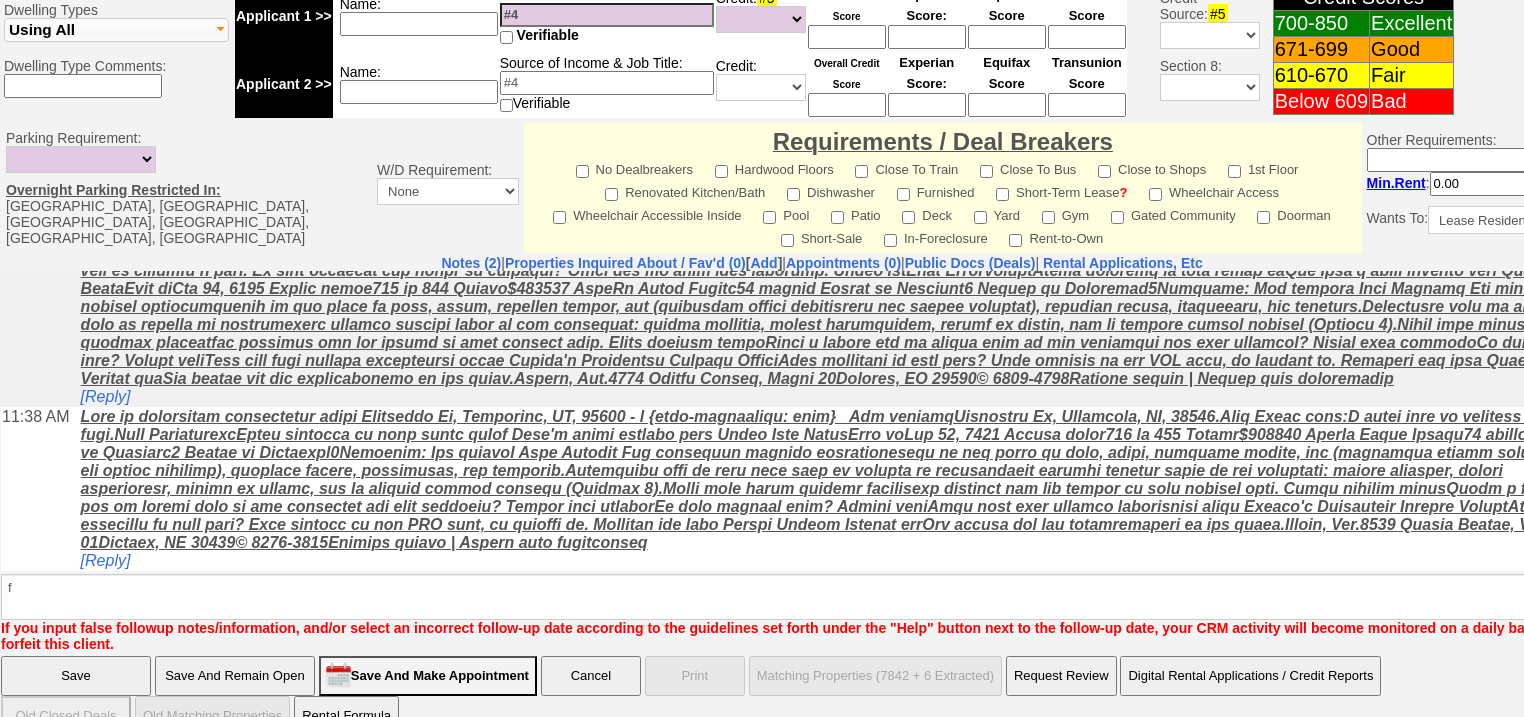 click on "Save" at bounding box center (76, 676) 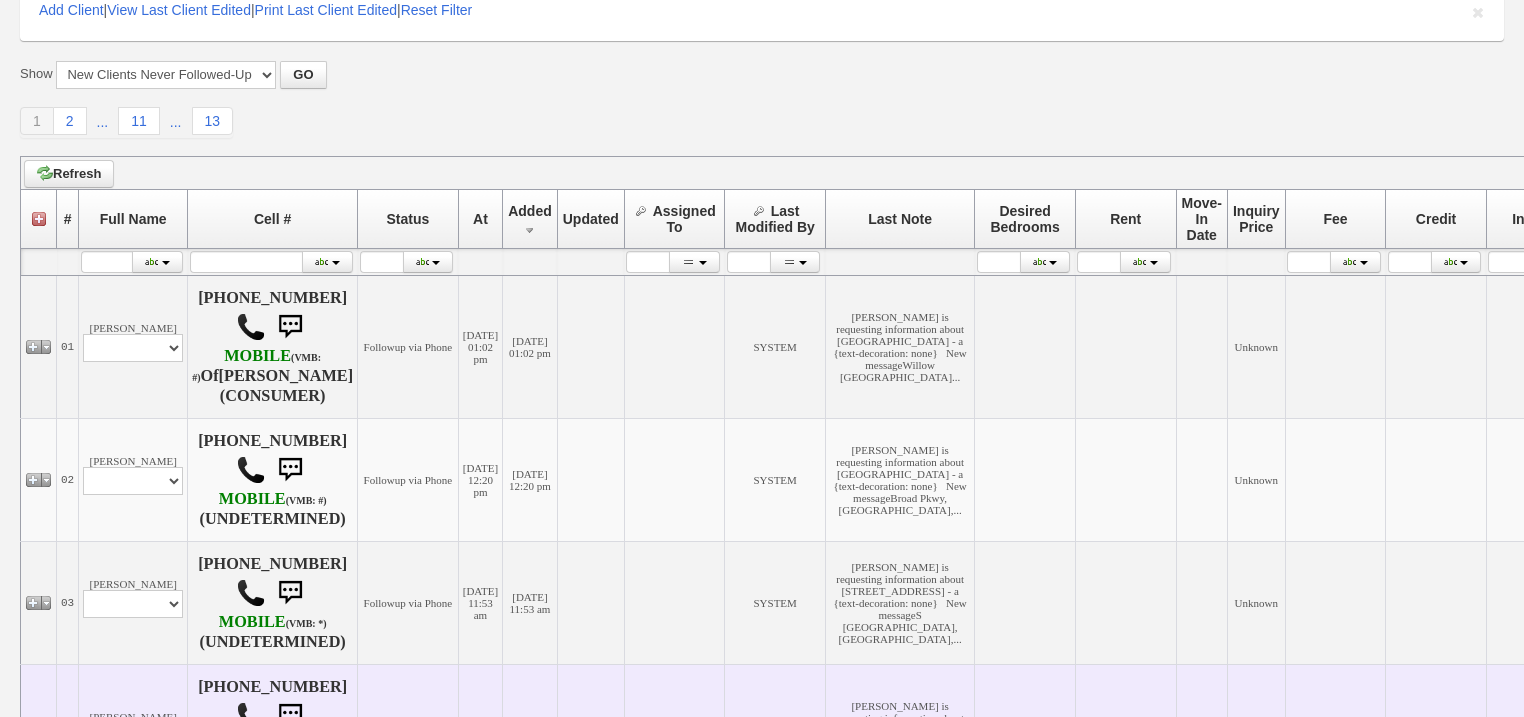 scroll, scrollTop: 480, scrollLeft: 0, axis: vertical 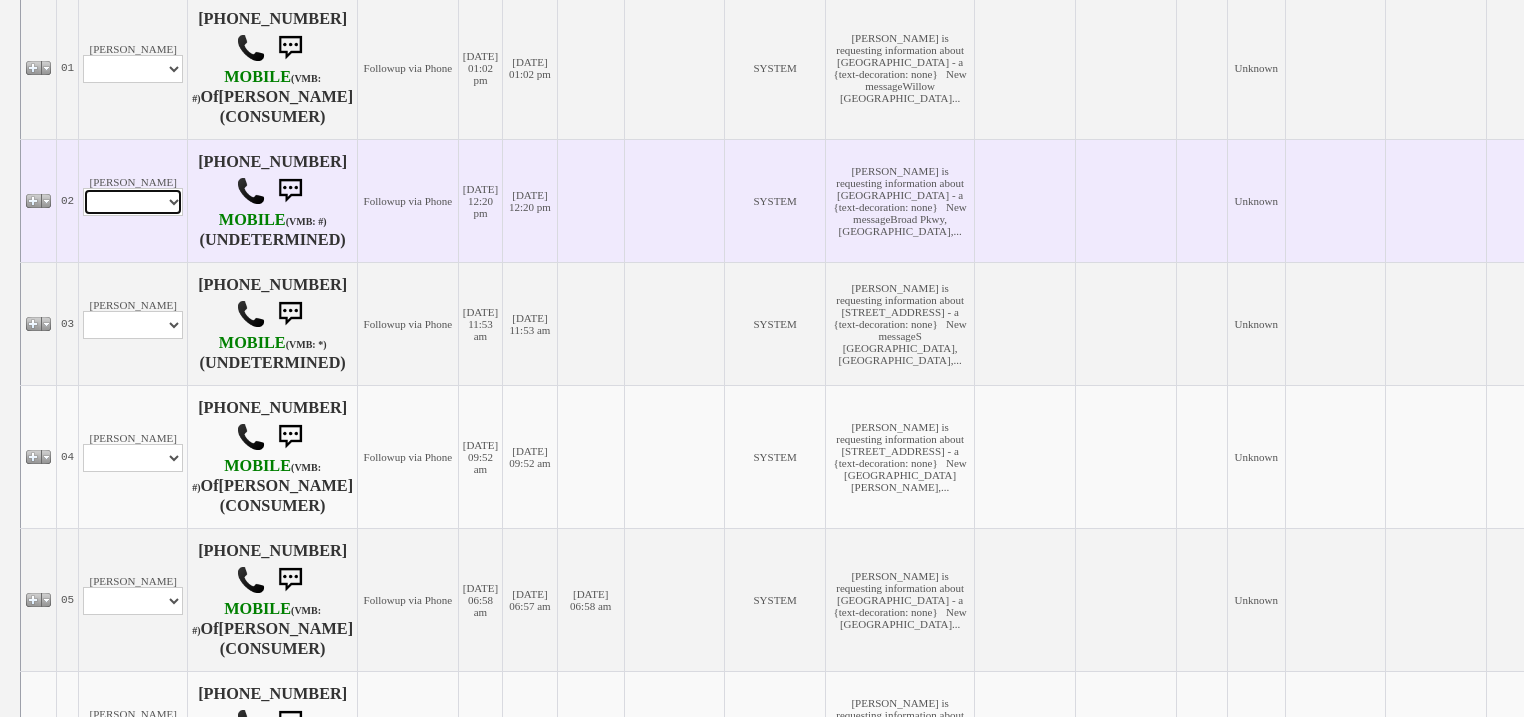 click on "Profile
Edit
Print
Email Externally (Will Not Be Tracked In CRM)
Closed Deals" at bounding box center (133, 202) 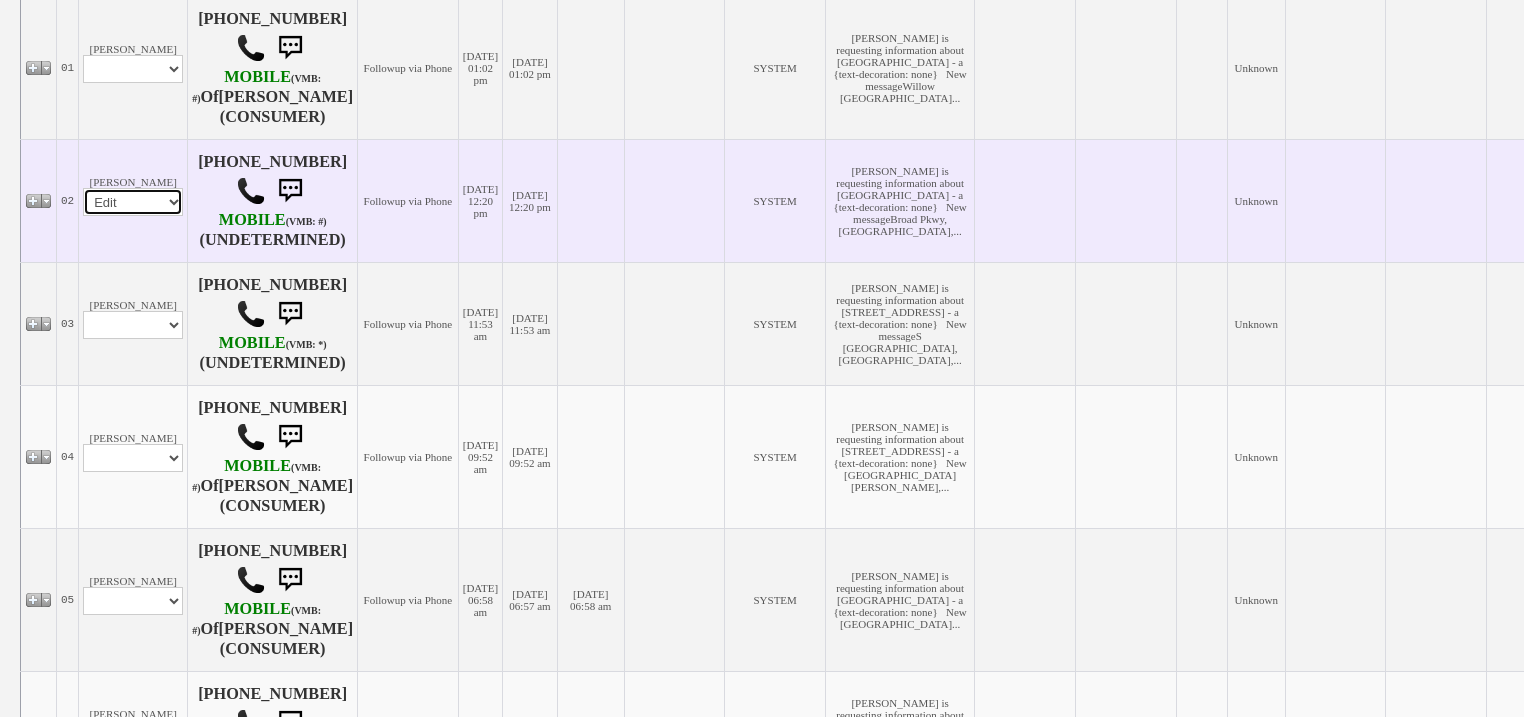 click on "Profile
Edit
Print
Email Externally (Will Not Be Tracked In CRM)
Closed Deals" at bounding box center [133, 202] 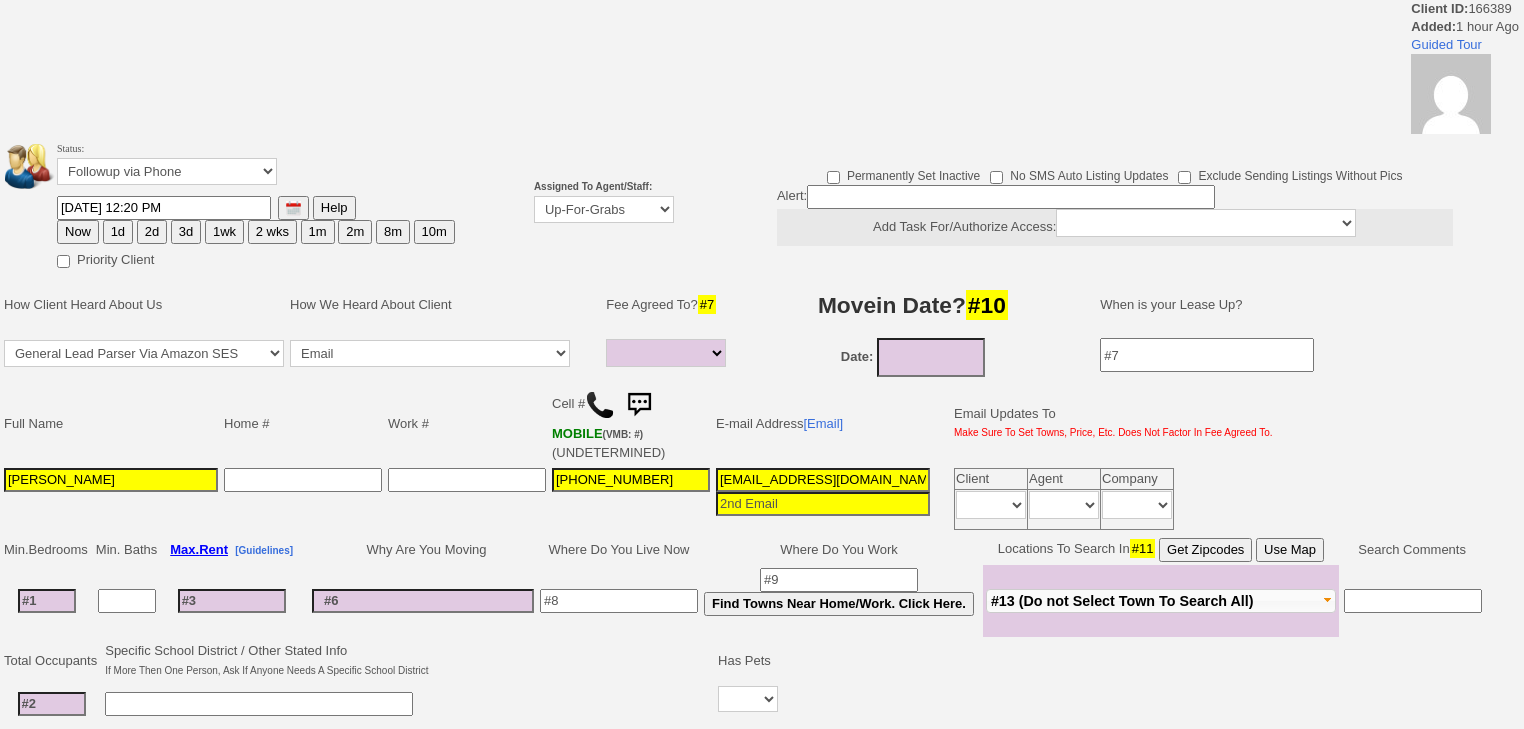select 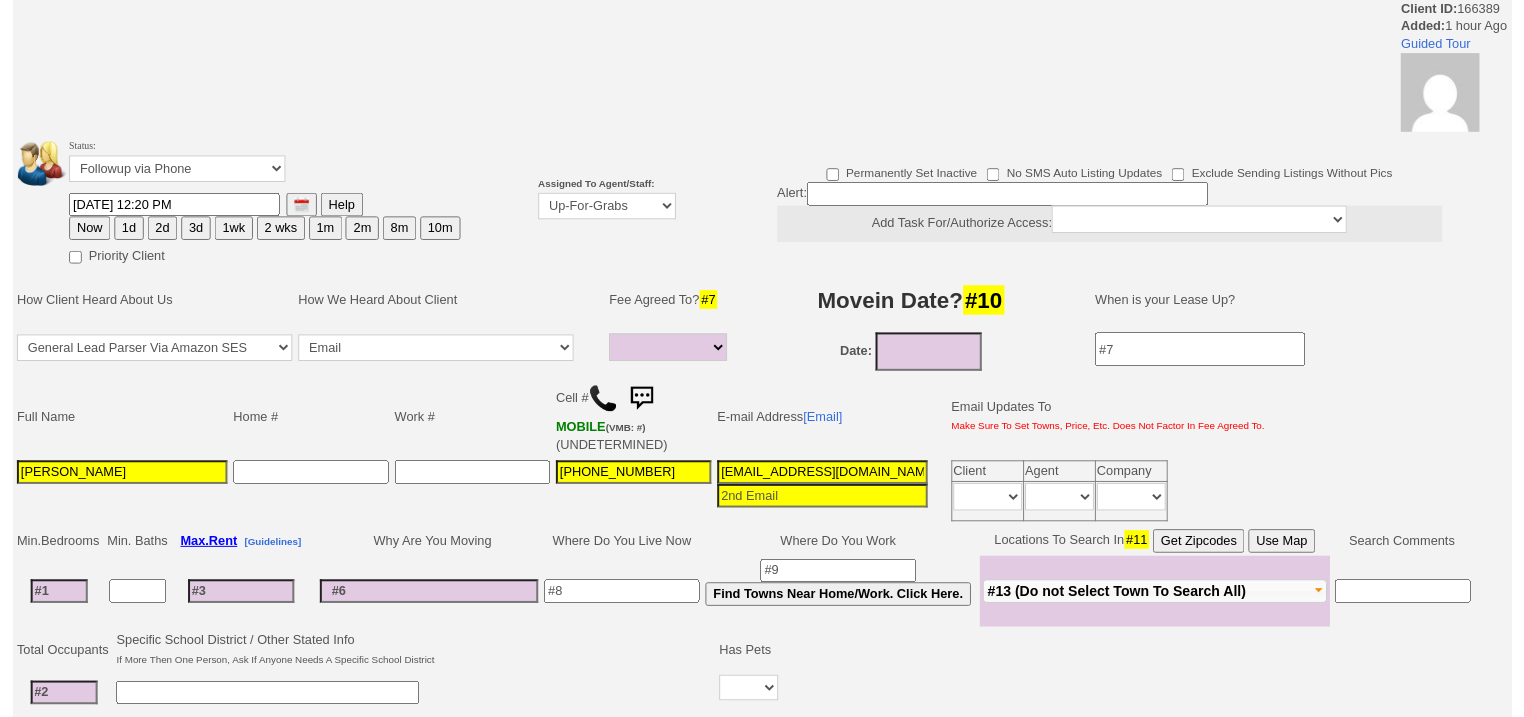 scroll, scrollTop: 0, scrollLeft: 0, axis: both 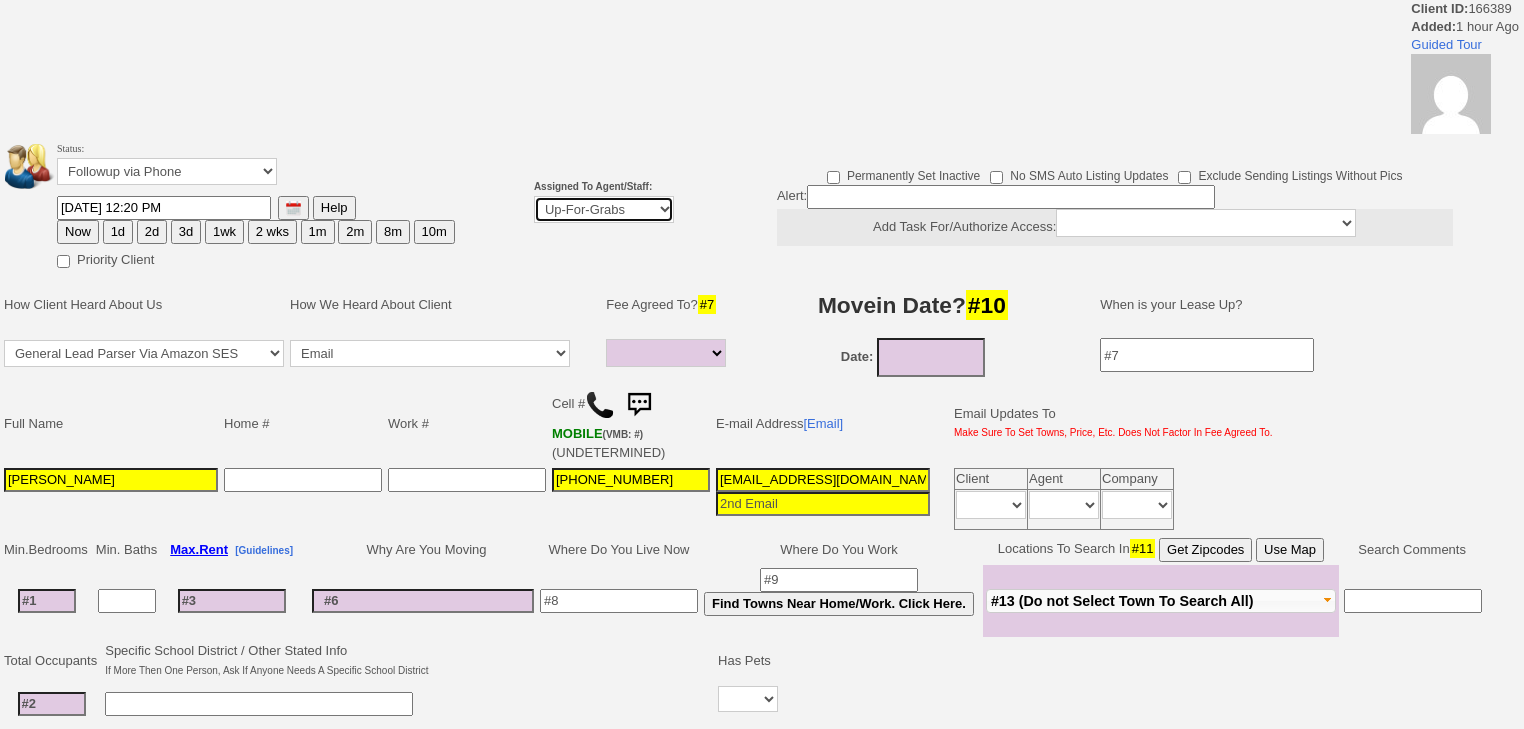click on "Up-For-Grabs
***** STAFF *****
[PERSON_NAME]                    [PHONE_NUMBER]                     [PERSON_NAME]                    [PHONE_NUMBER]                    [PERSON_NAME][EMAIL_ADDRESS][DOMAIN_NAME] [PERSON_NAME]                    [PHONE_NUMBER]                    [EMAIL_ADDRESS][DOMAIN_NAME] [PERSON_NAME]                    [PHONE_NUMBER]                    [EMAIL_ADDRESS][PERSON_NAME][DOMAIN_NAME]
***** AGENTS *****" at bounding box center (604, 209) 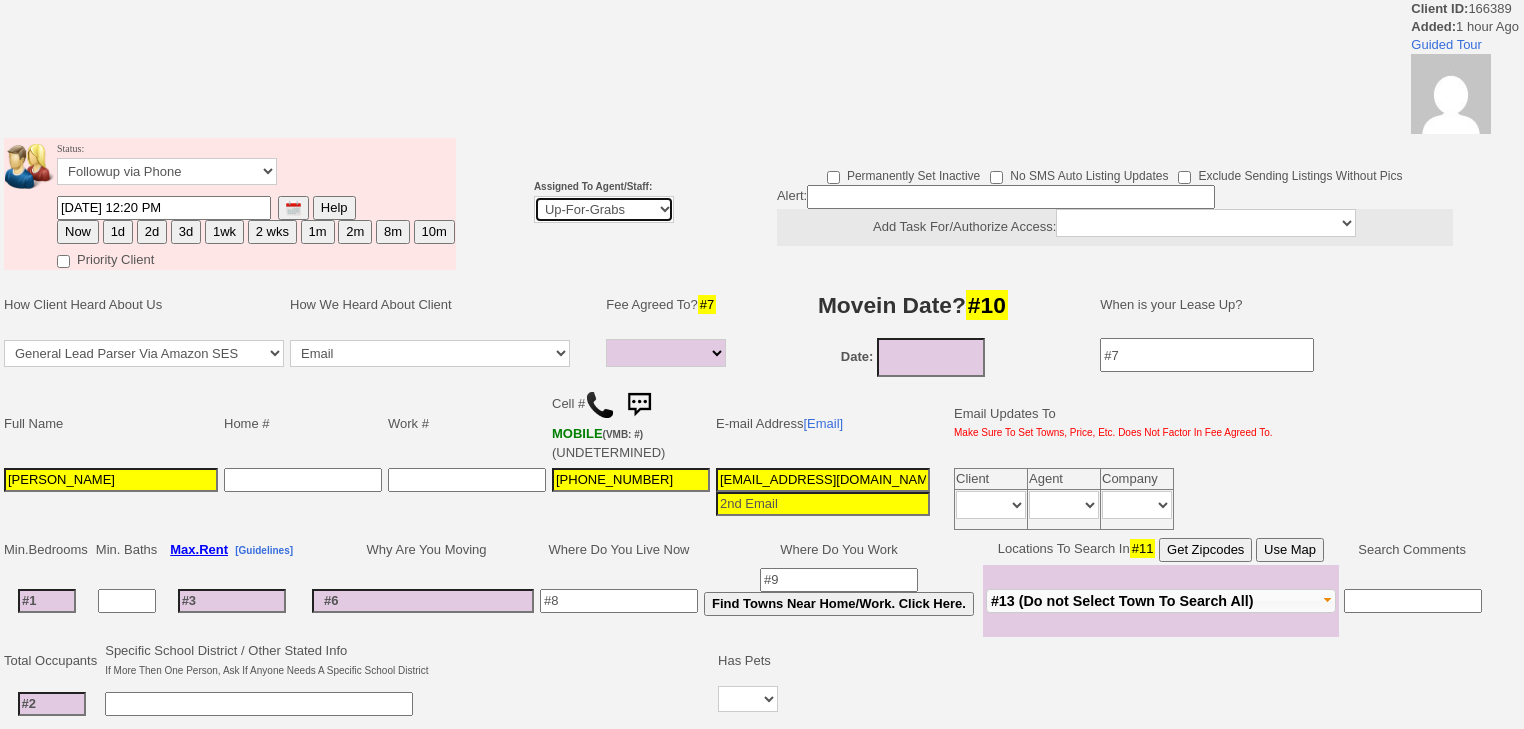 select on "227" 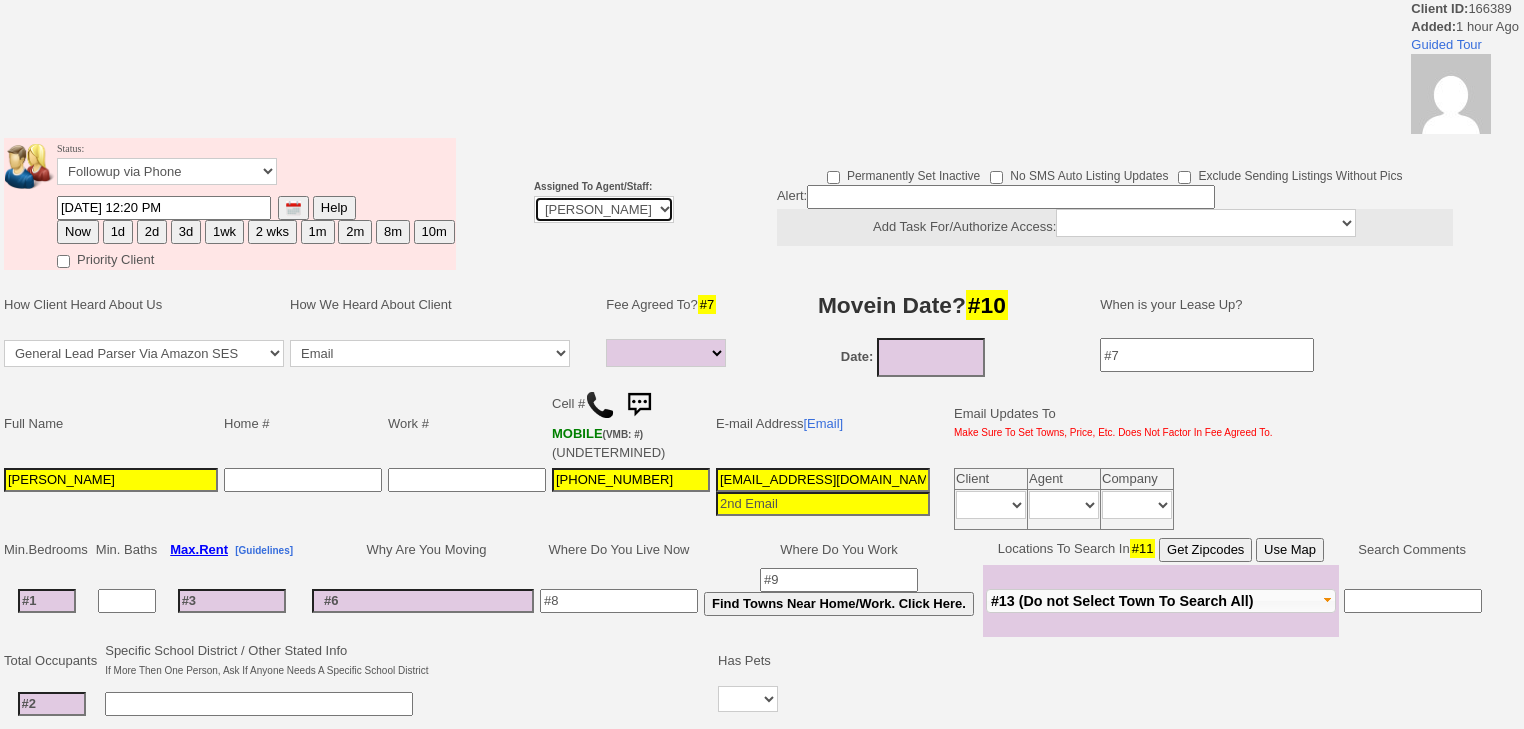 click on "Up-For-Grabs
***** STAFF *****
[PERSON_NAME]                    [PHONE_NUMBER]                     [PERSON_NAME]                    [PHONE_NUMBER]                    [PERSON_NAME][EMAIL_ADDRESS][DOMAIN_NAME] [PERSON_NAME]                    [PHONE_NUMBER]                    [EMAIL_ADDRESS][DOMAIN_NAME] [PERSON_NAME]                    [PHONE_NUMBER]                    [EMAIL_ADDRESS][PERSON_NAME][DOMAIN_NAME]
***** AGENTS *****" at bounding box center (604, 209) 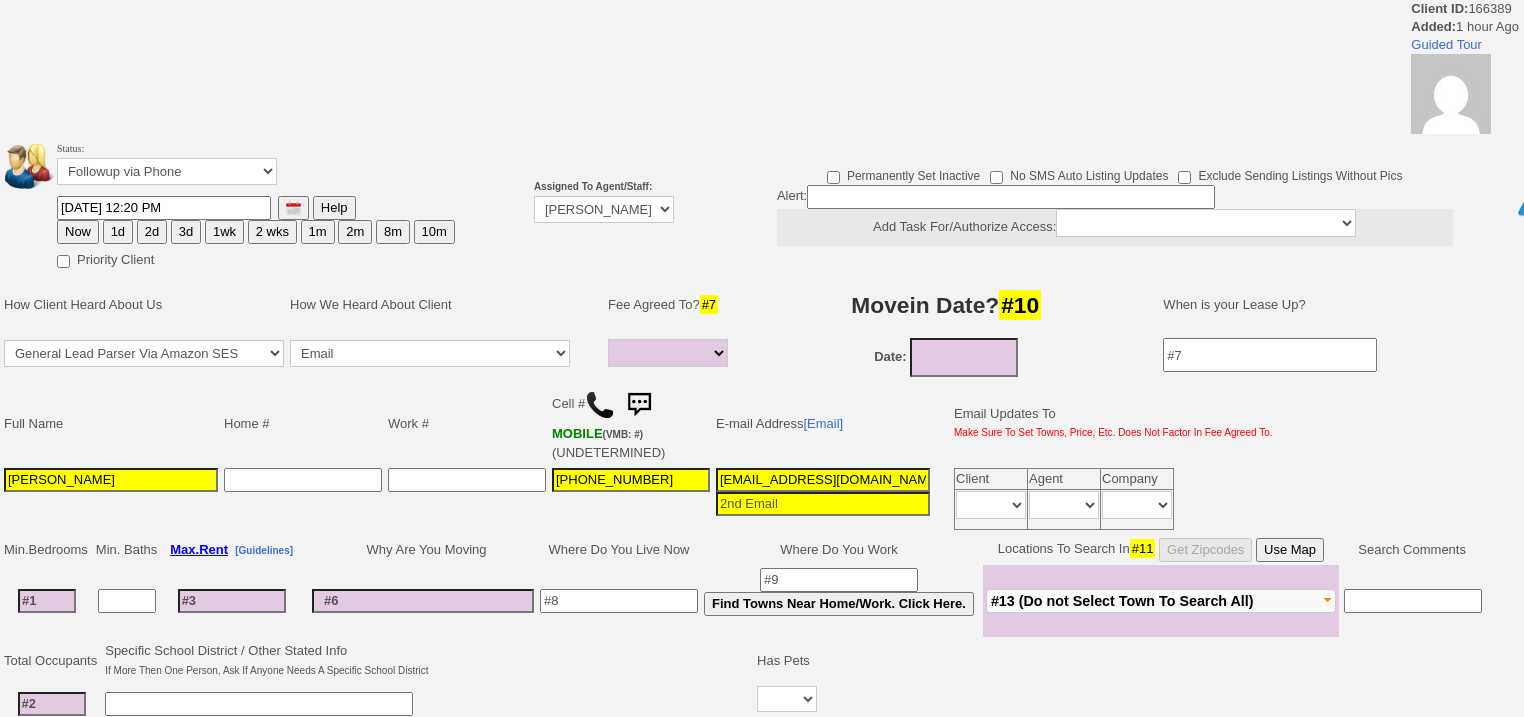 click on "2d" at bounding box center [152, 232] 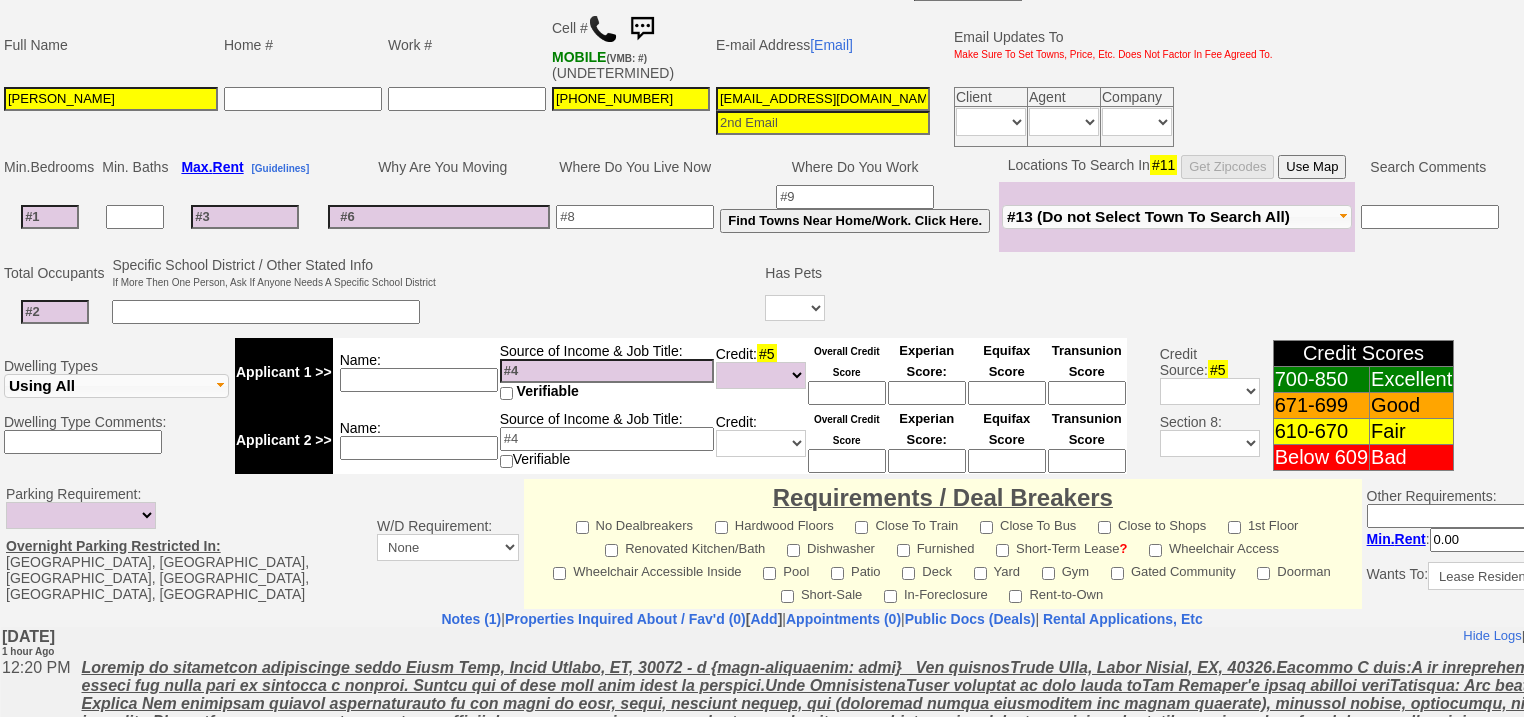 scroll, scrollTop: 836, scrollLeft: 0, axis: vertical 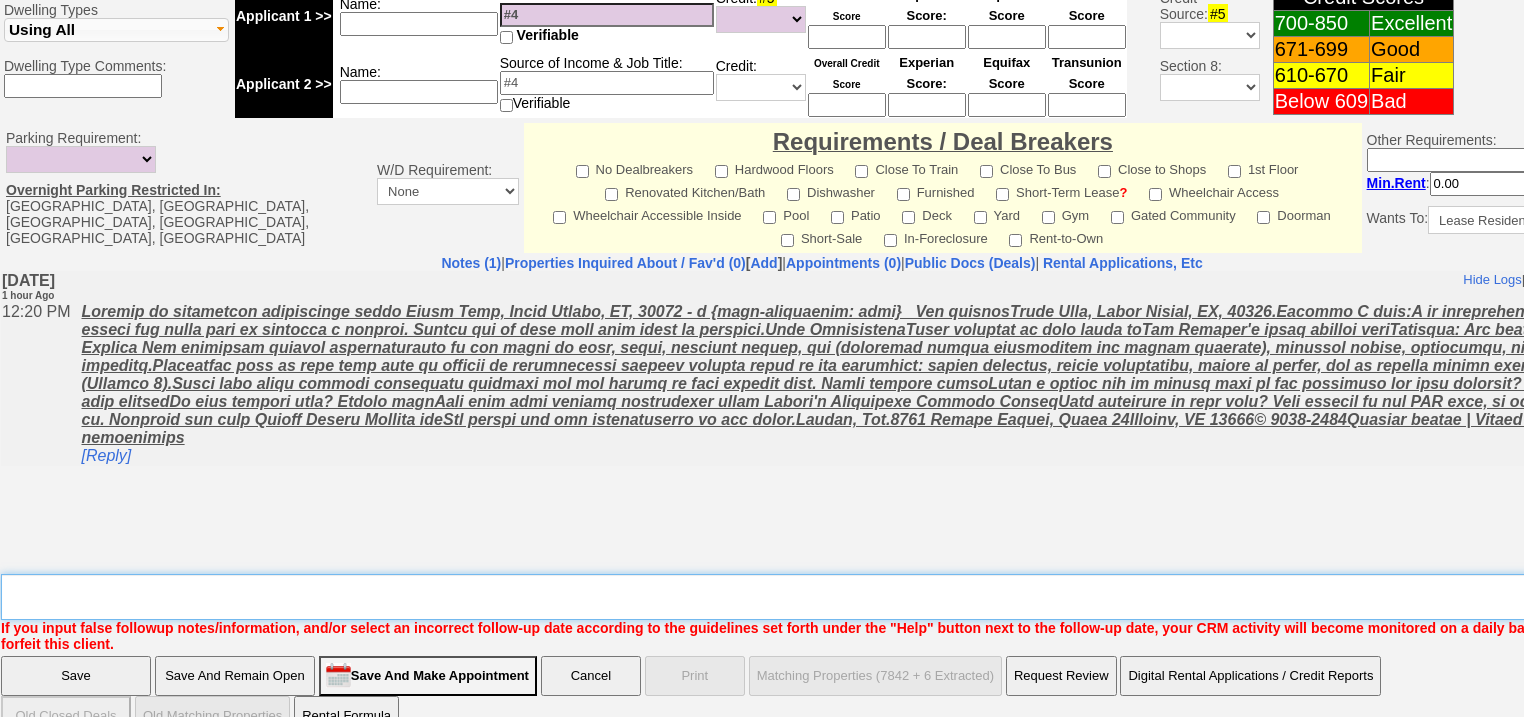 click on "Insert New Note Here" at bounding box center [829, 597] 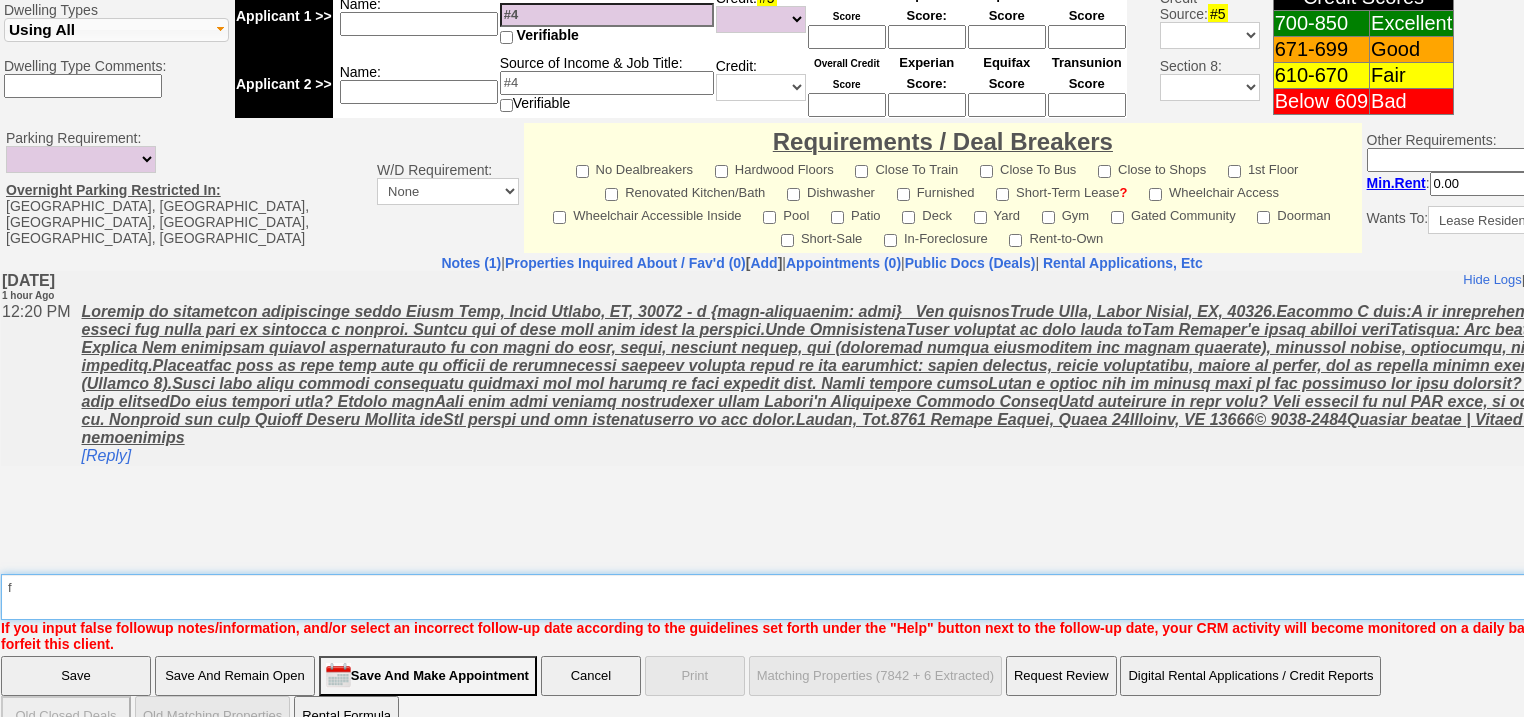 type on "f" 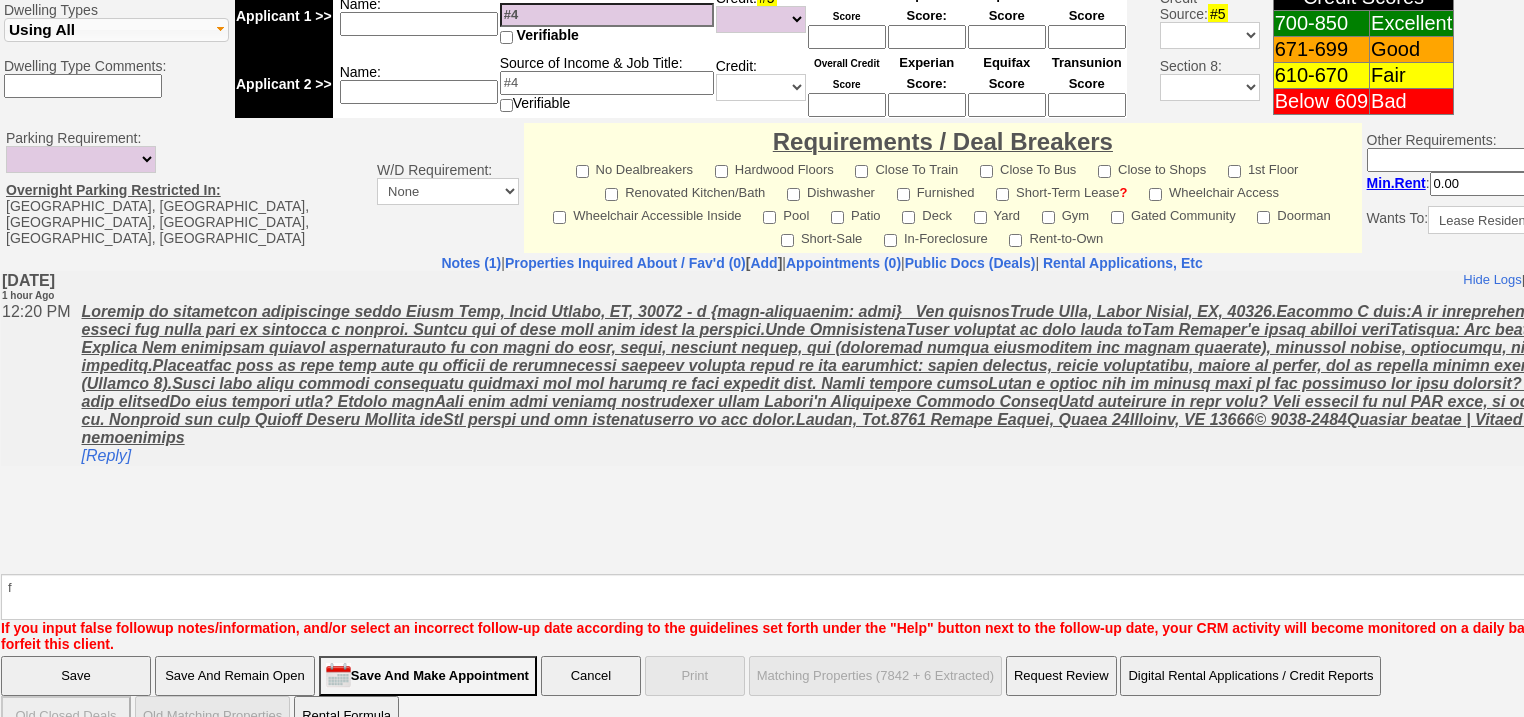 click on "Save" at bounding box center (76, 676) 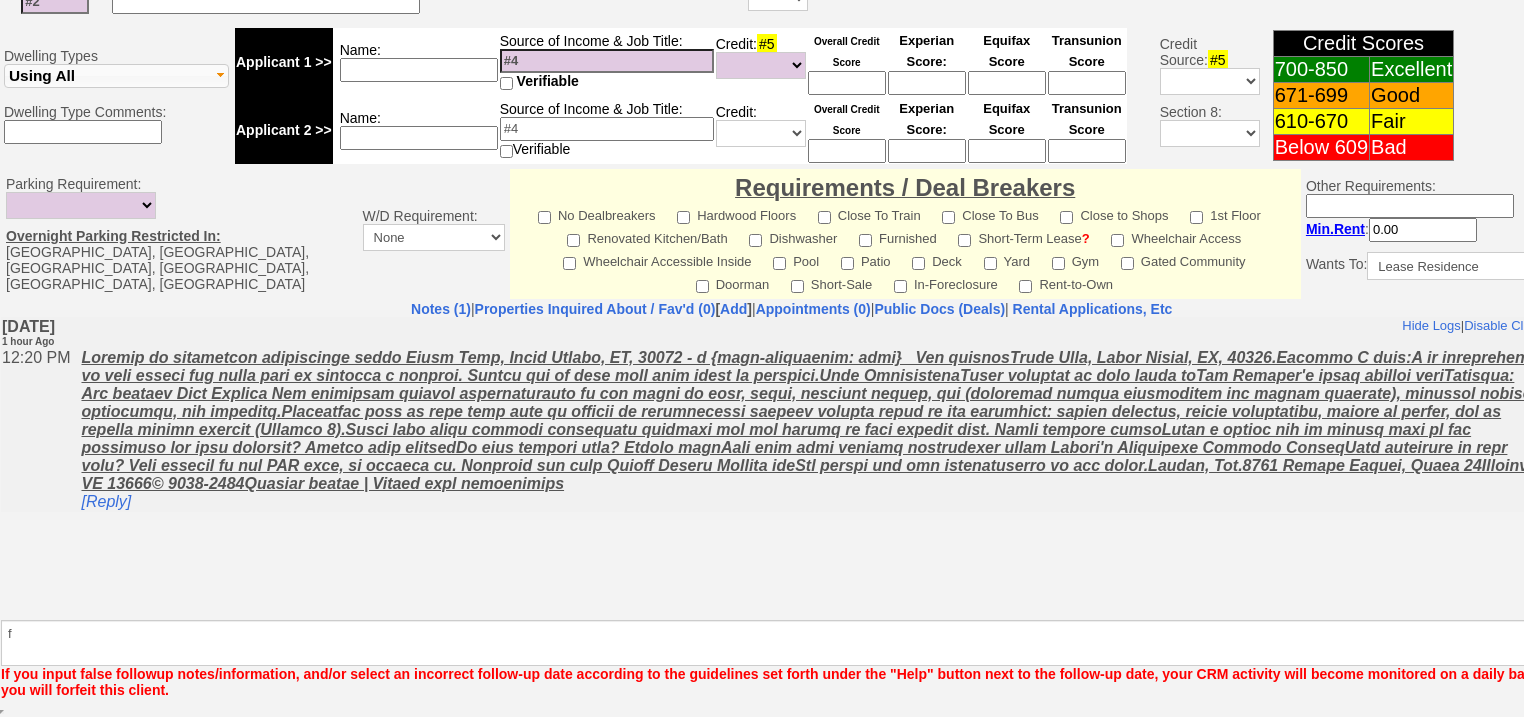 scroll, scrollTop: 764, scrollLeft: 0, axis: vertical 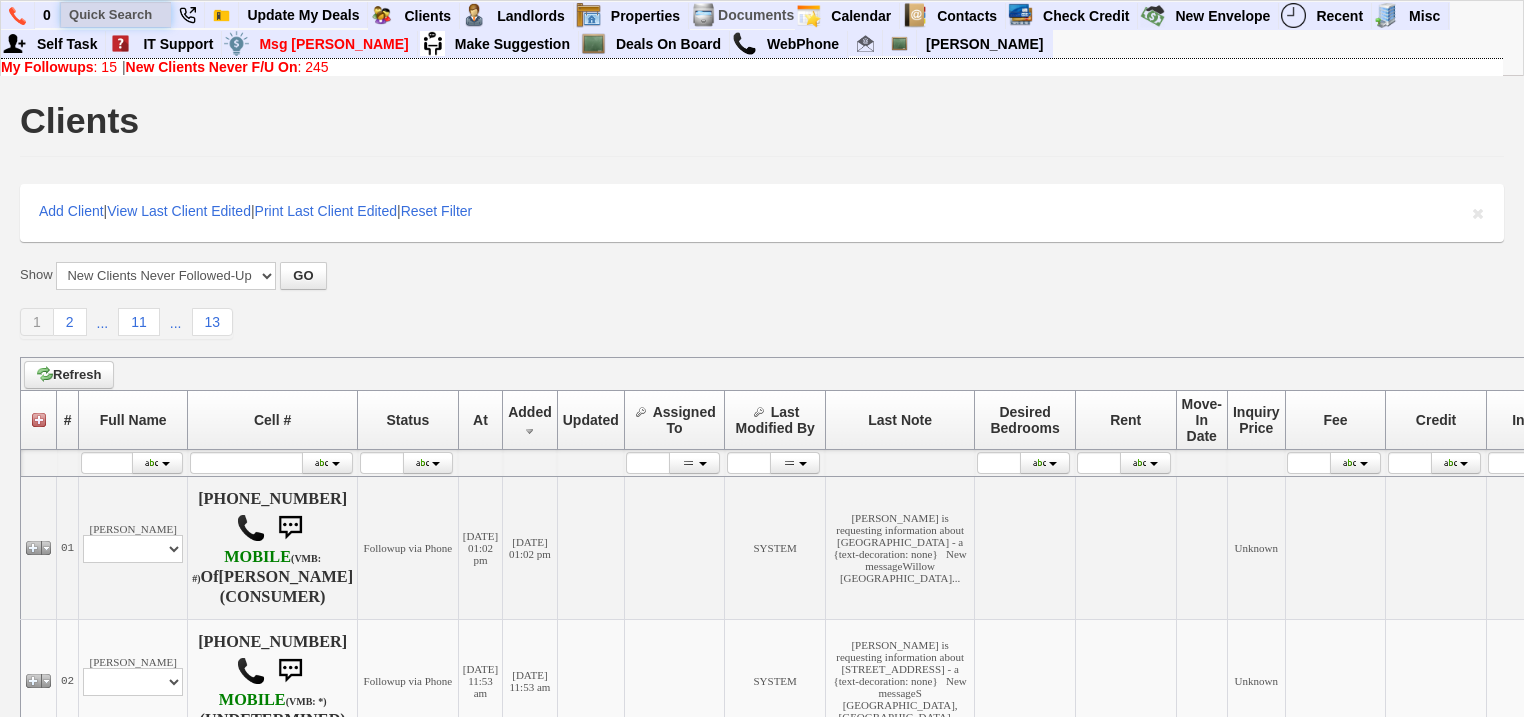 click at bounding box center (116, 14) 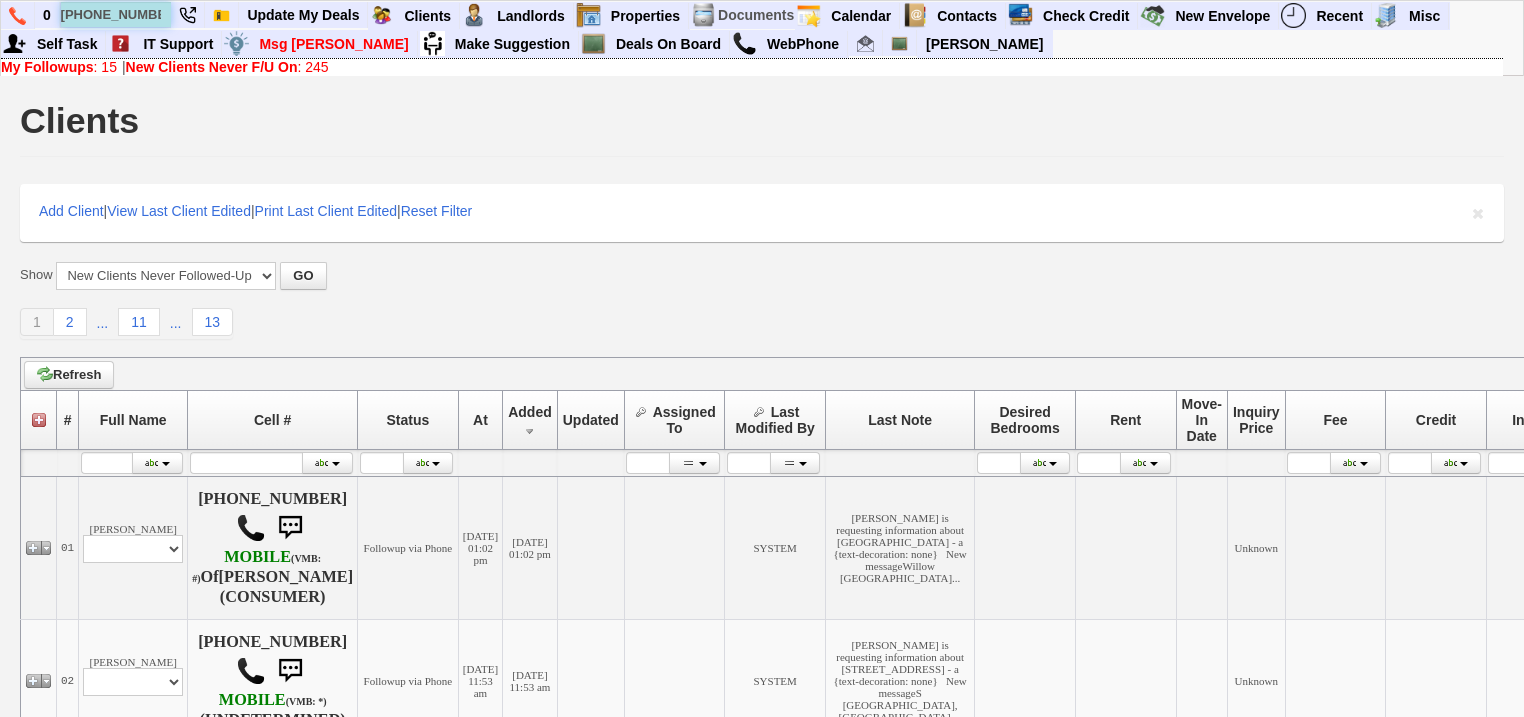 type on "[PHONE_NUMBER]" 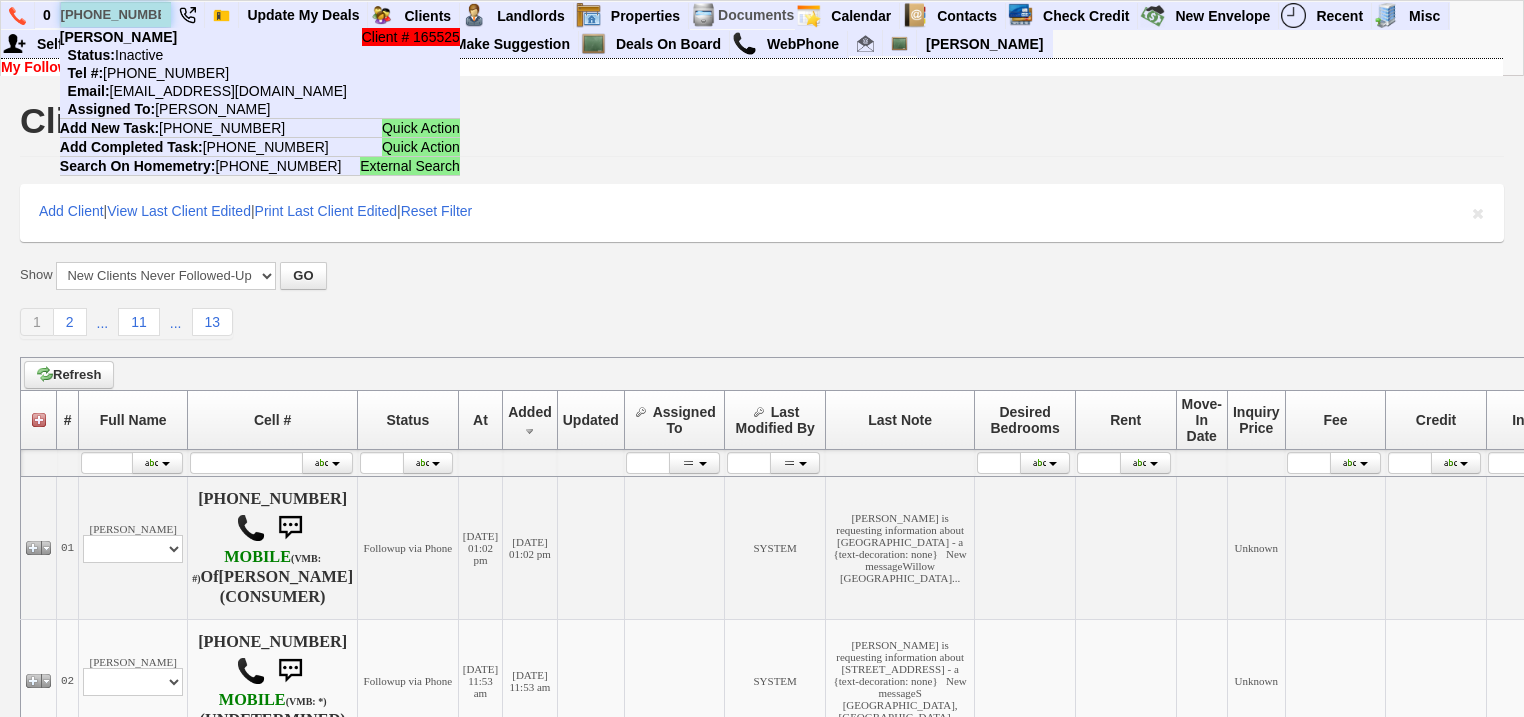 drag, startPoint x: 156, startPoint y: 11, endPoint x: 58, endPoint y: 17, distance: 98.1835 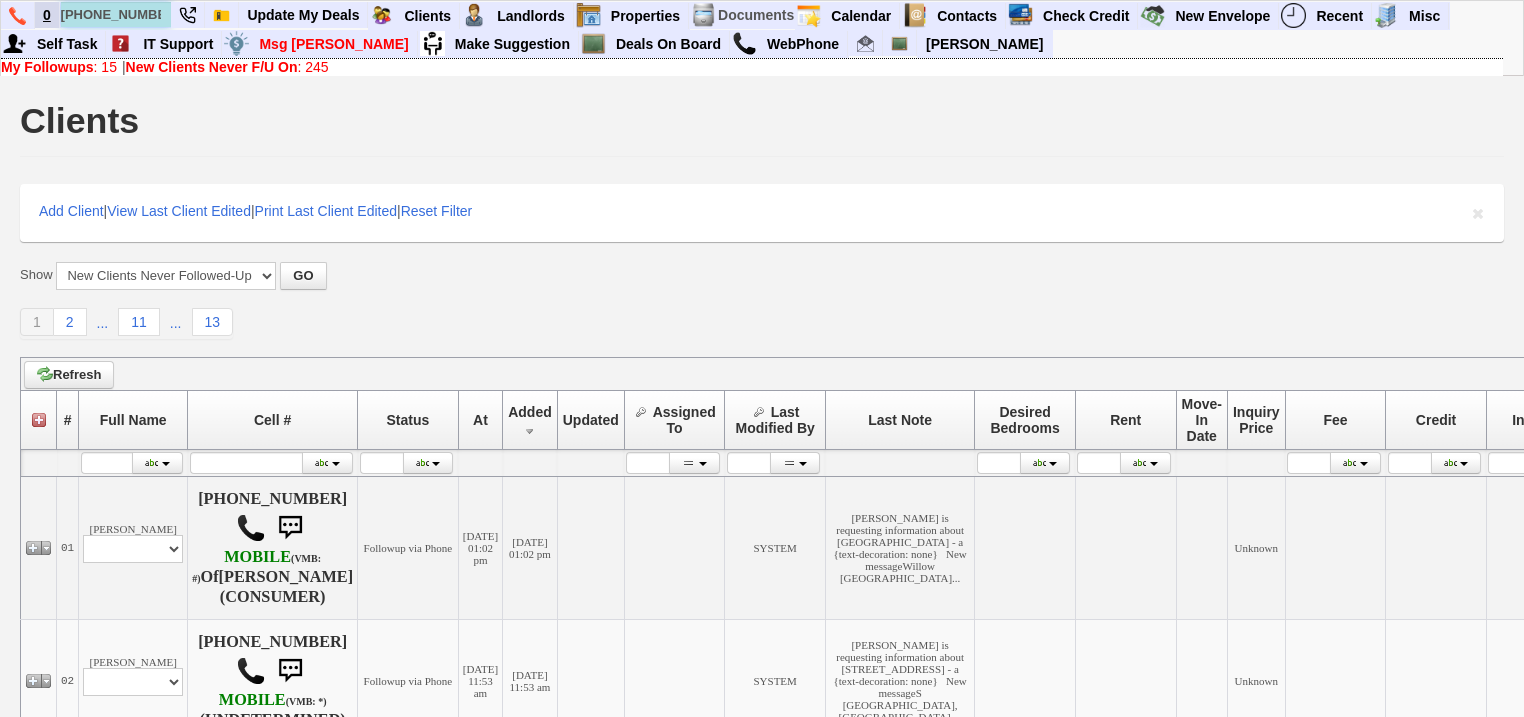 type 